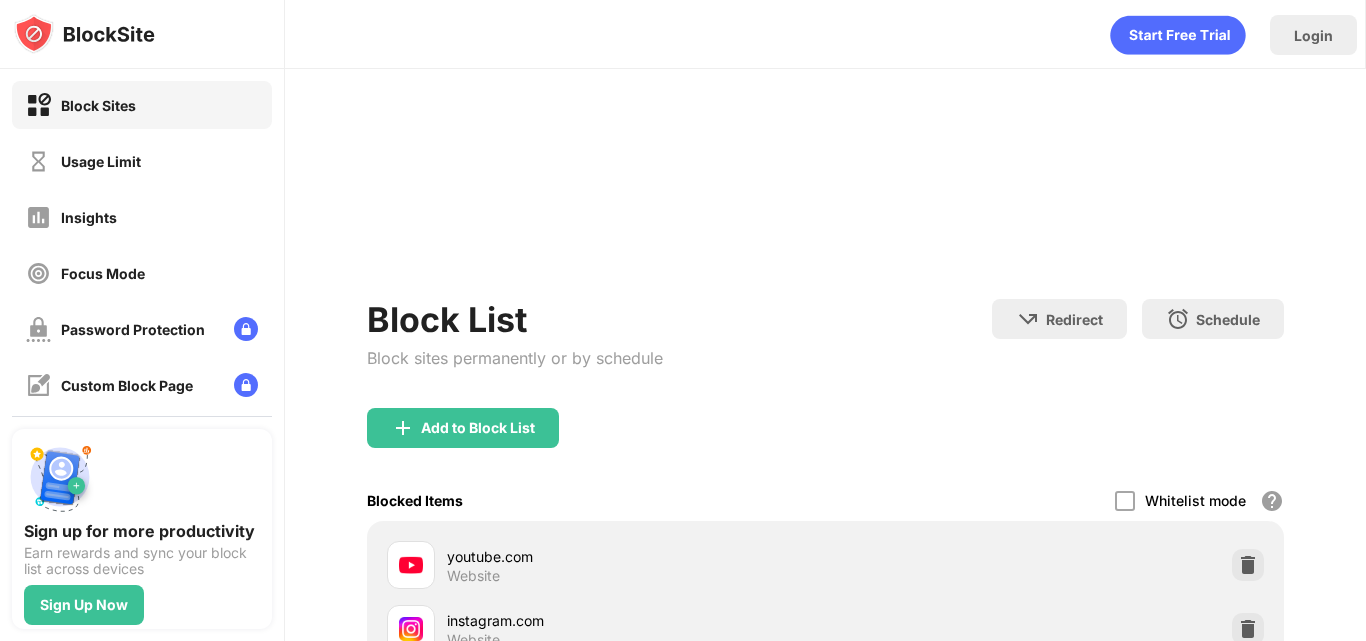 scroll, scrollTop: 0, scrollLeft: 0, axis: both 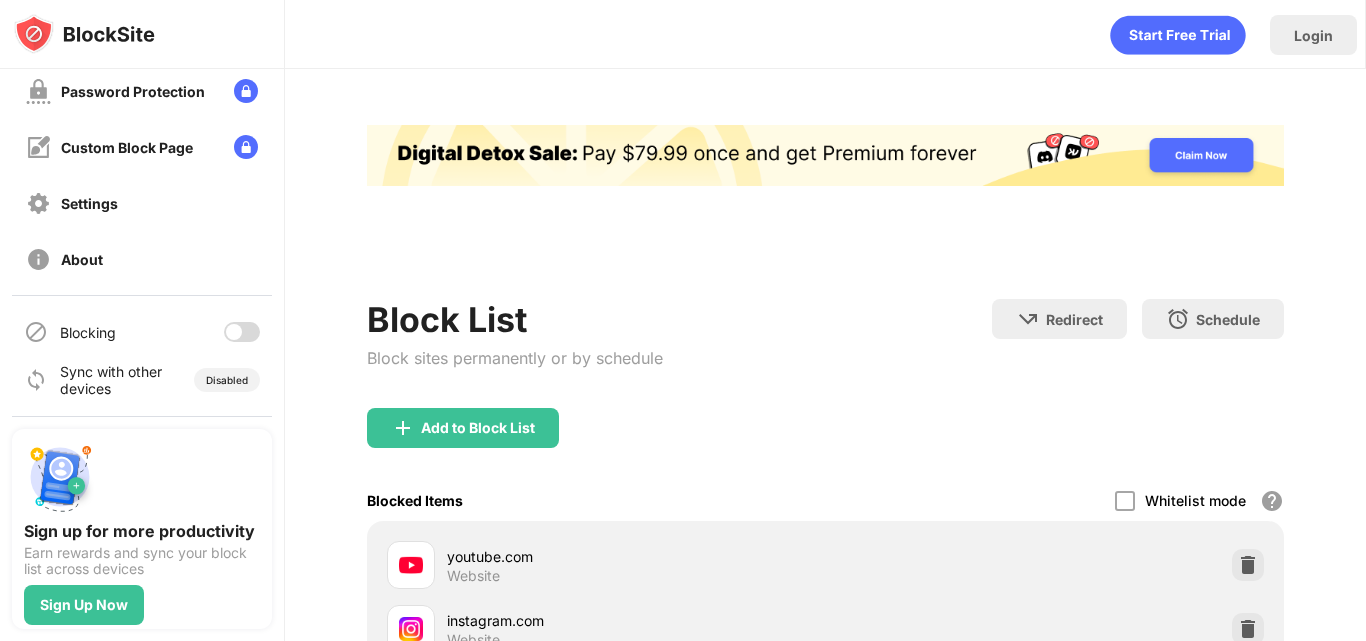 click at bounding box center (242, 332) 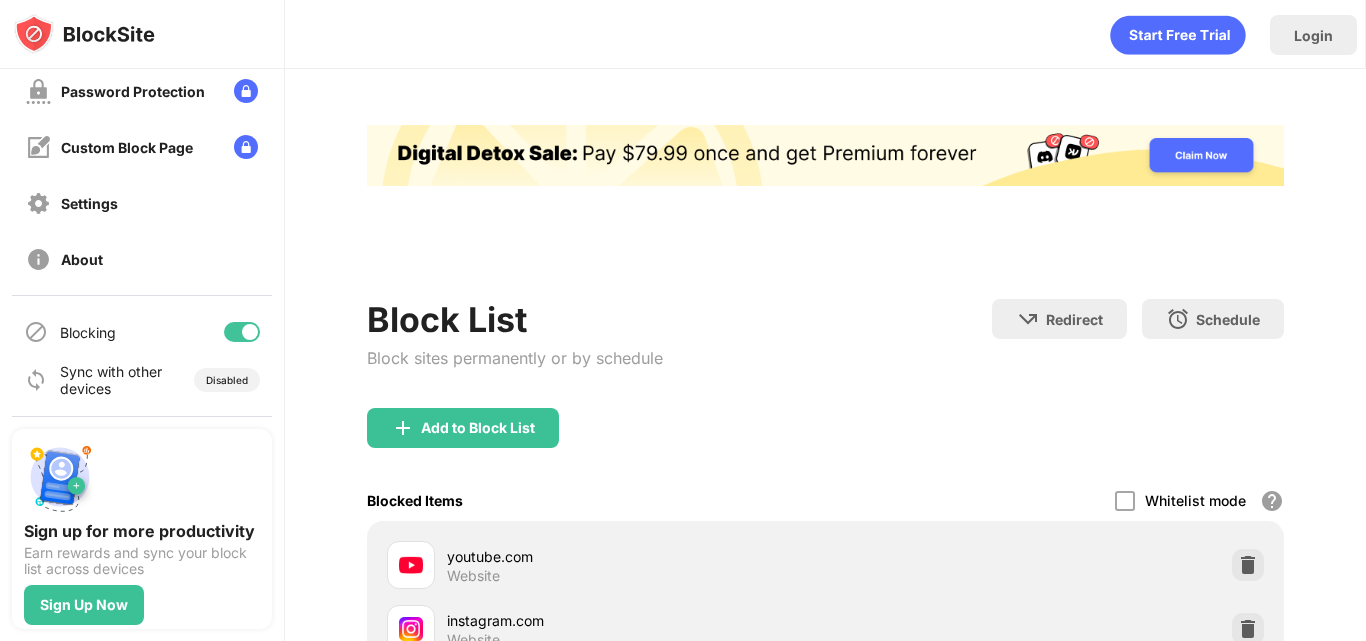 drag, startPoint x: 563, startPoint y: 94, endPoint x: 1365, endPoint y: -87, distance: 822.1709 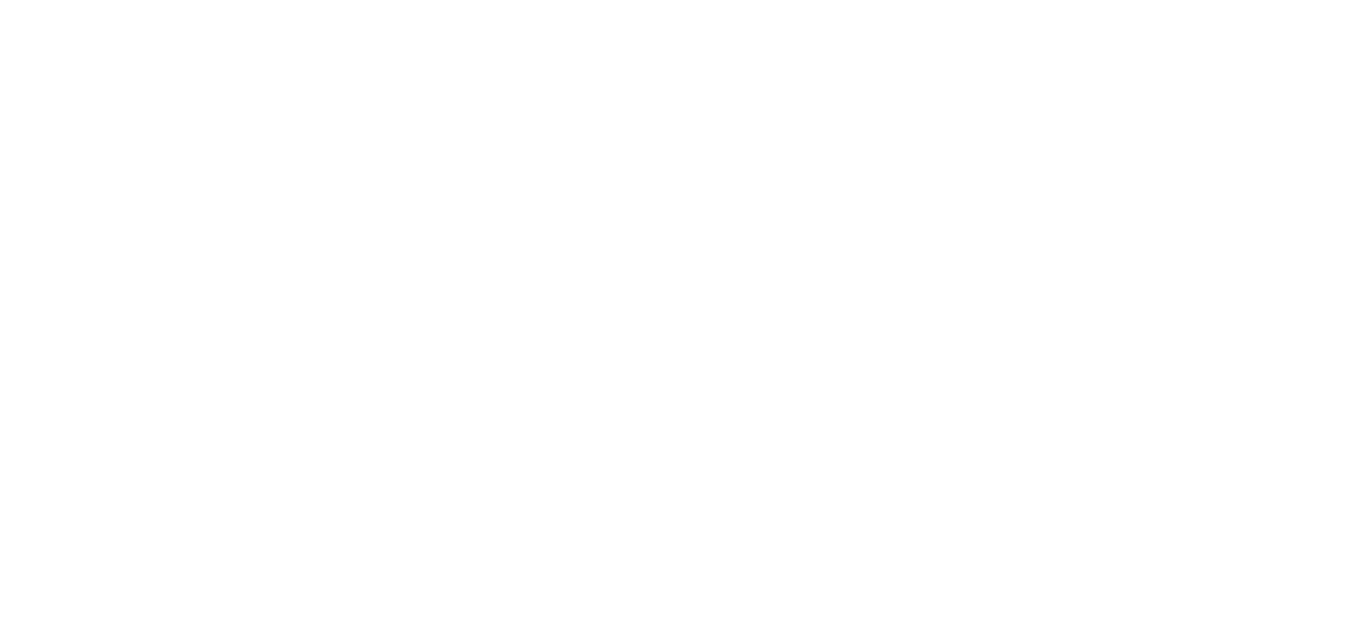 scroll, scrollTop: 0, scrollLeft: 0, axis: both 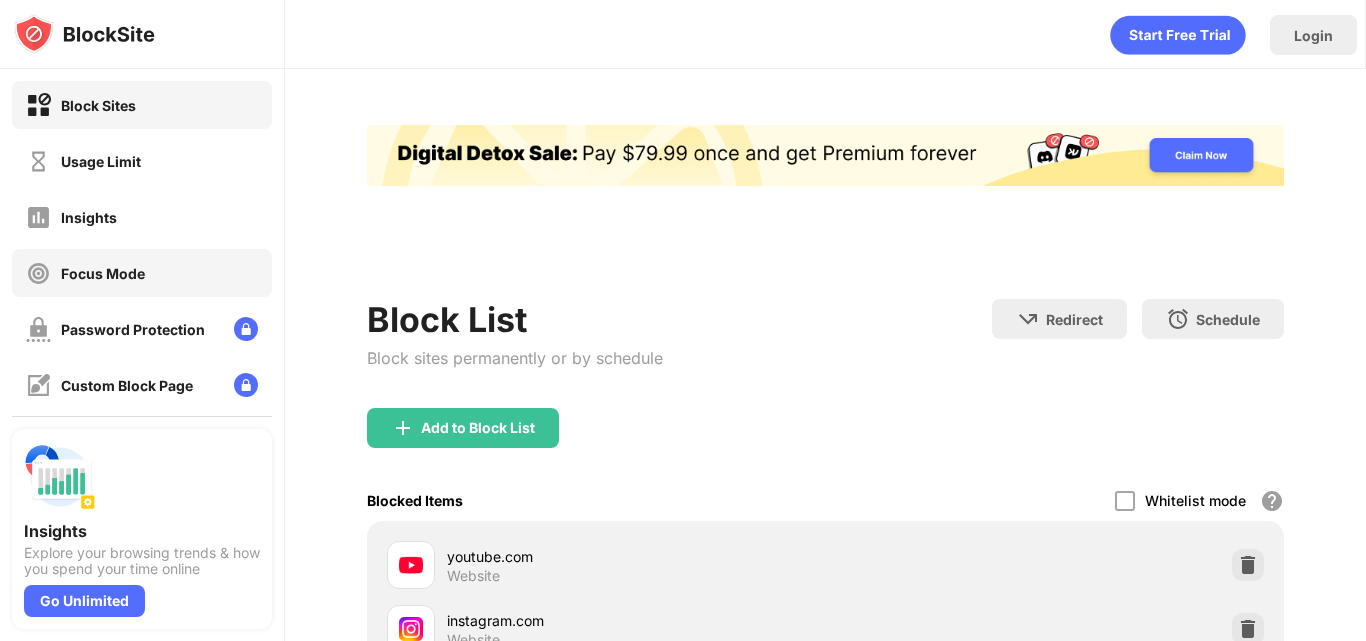 click on "Focus Mode" at bounding box center (142, 273) 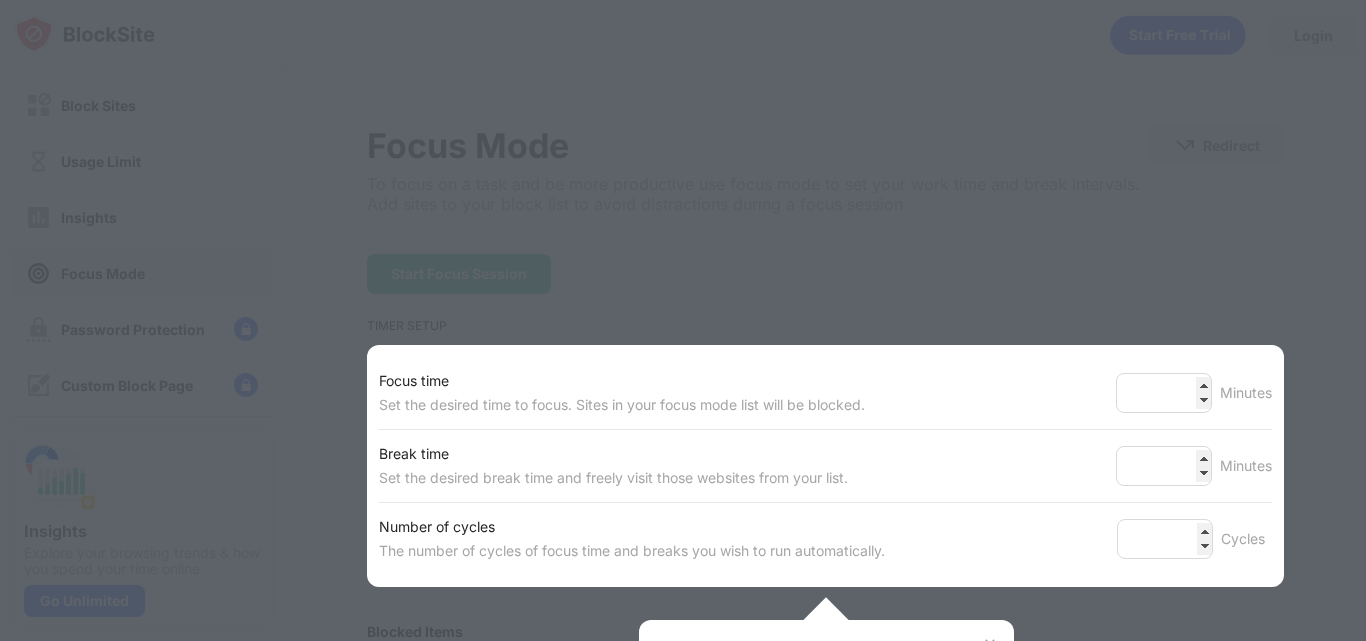 click at bounding box center (683, 320) 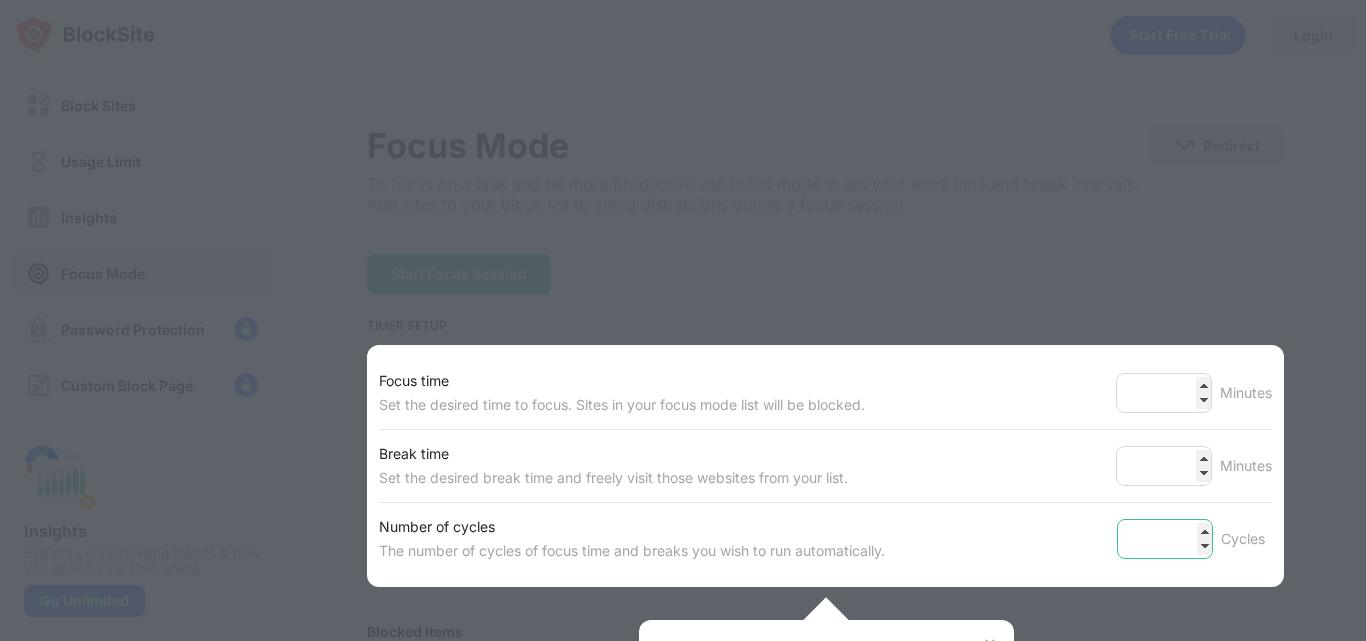 click on "*" at bounding box center [1165, 539] 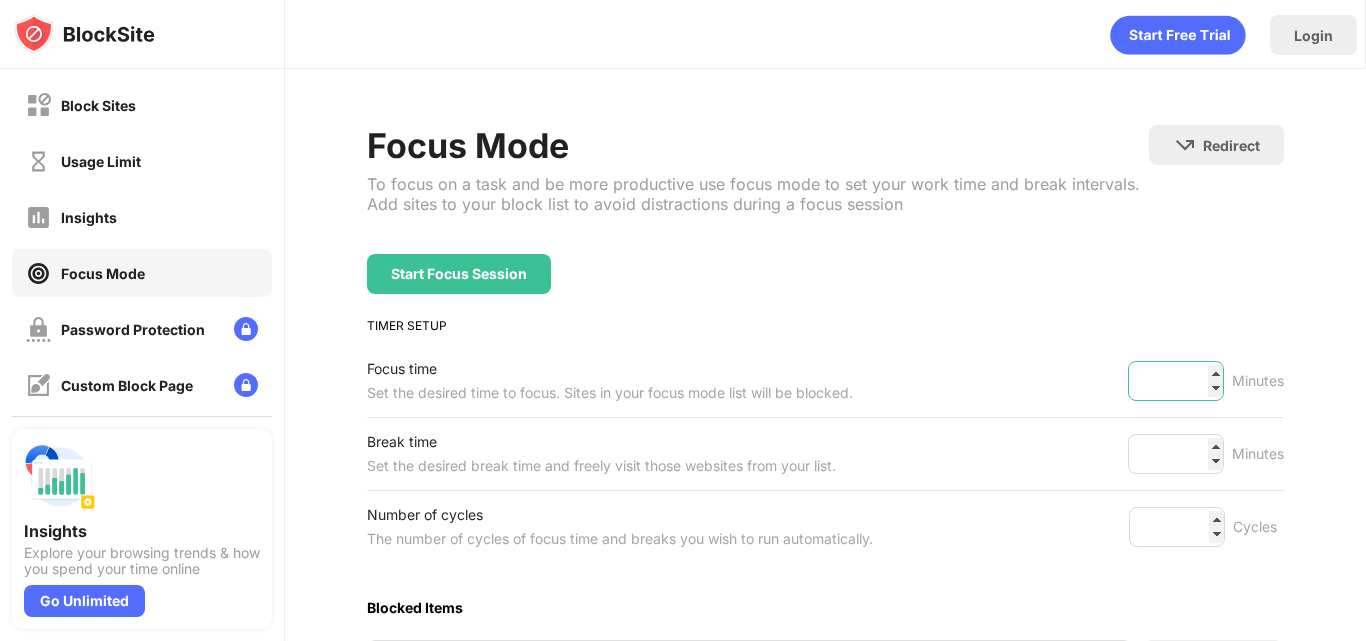 click on "**" at bounding box center (1176, 381) 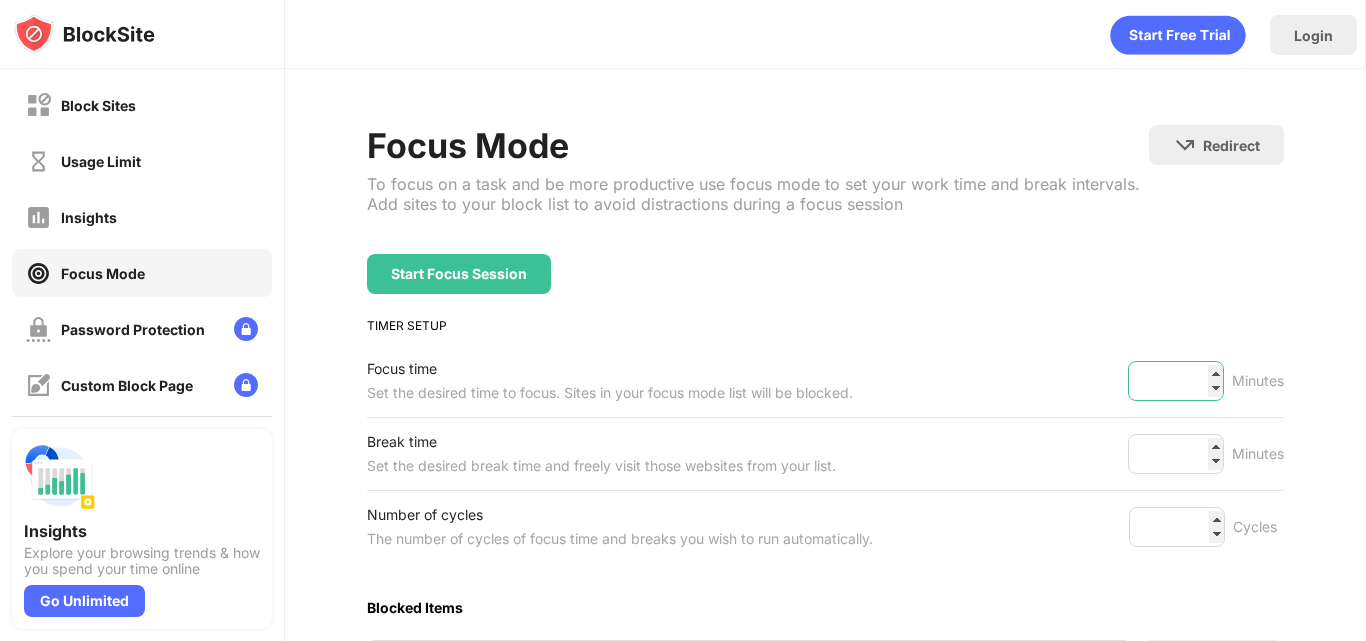type on "**" 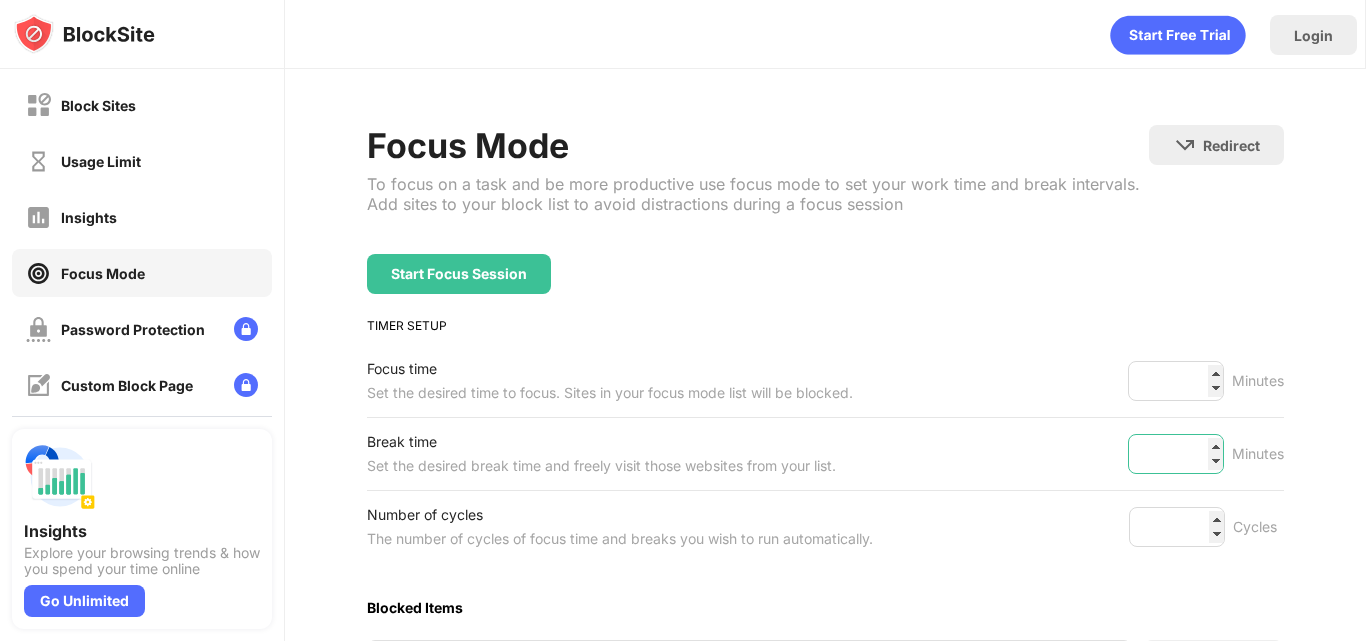 click on "*" at bounding box center (1176, 454) 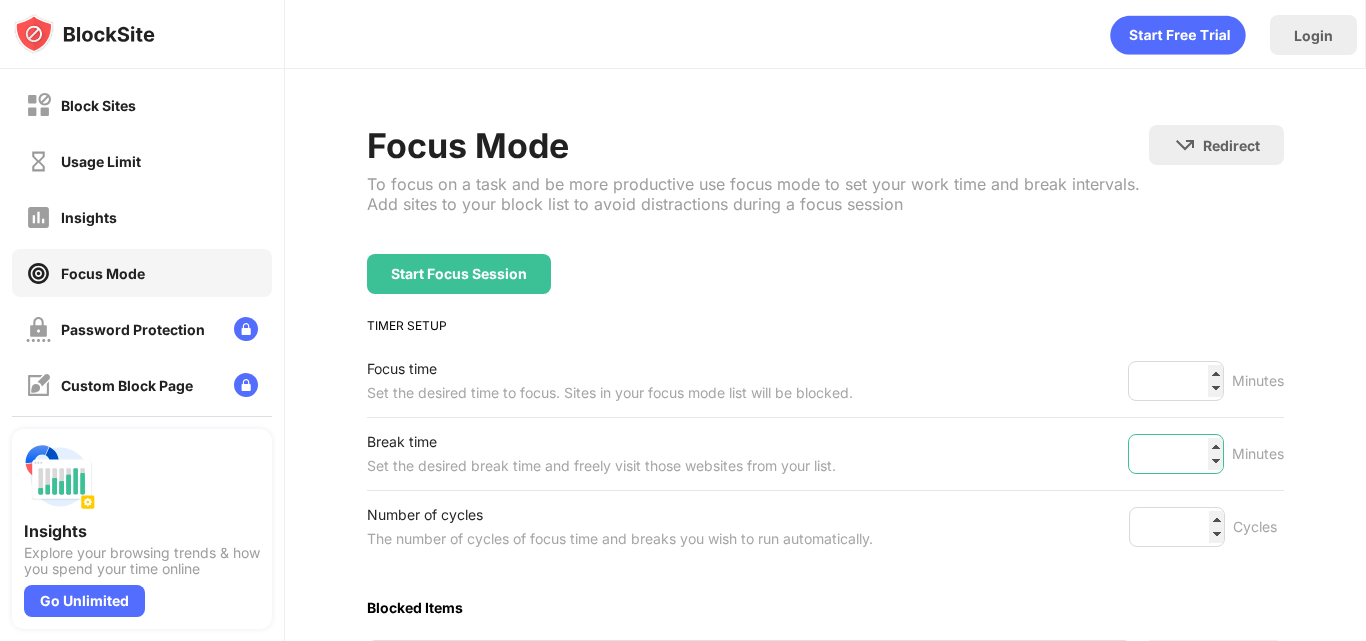 type on "**" 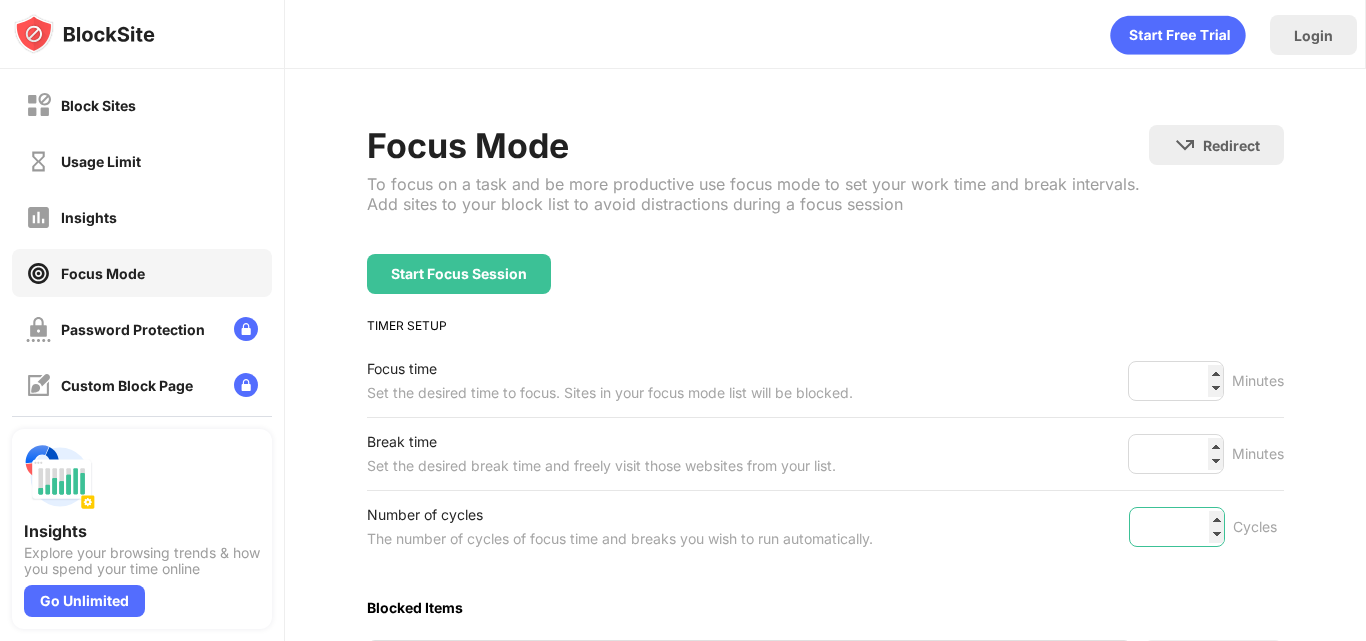 click on "*" at bounding box center (1177, 527) 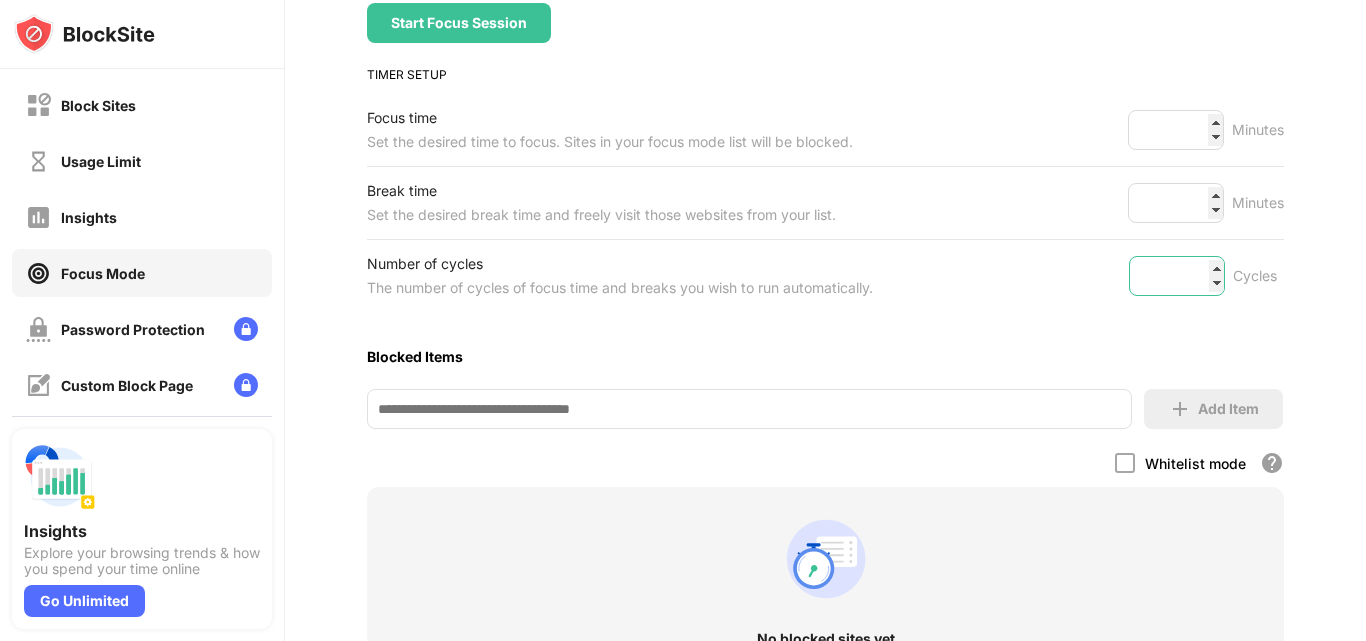 scroll, scrollTop: 258, scrollLeft: 0, axis: vertical 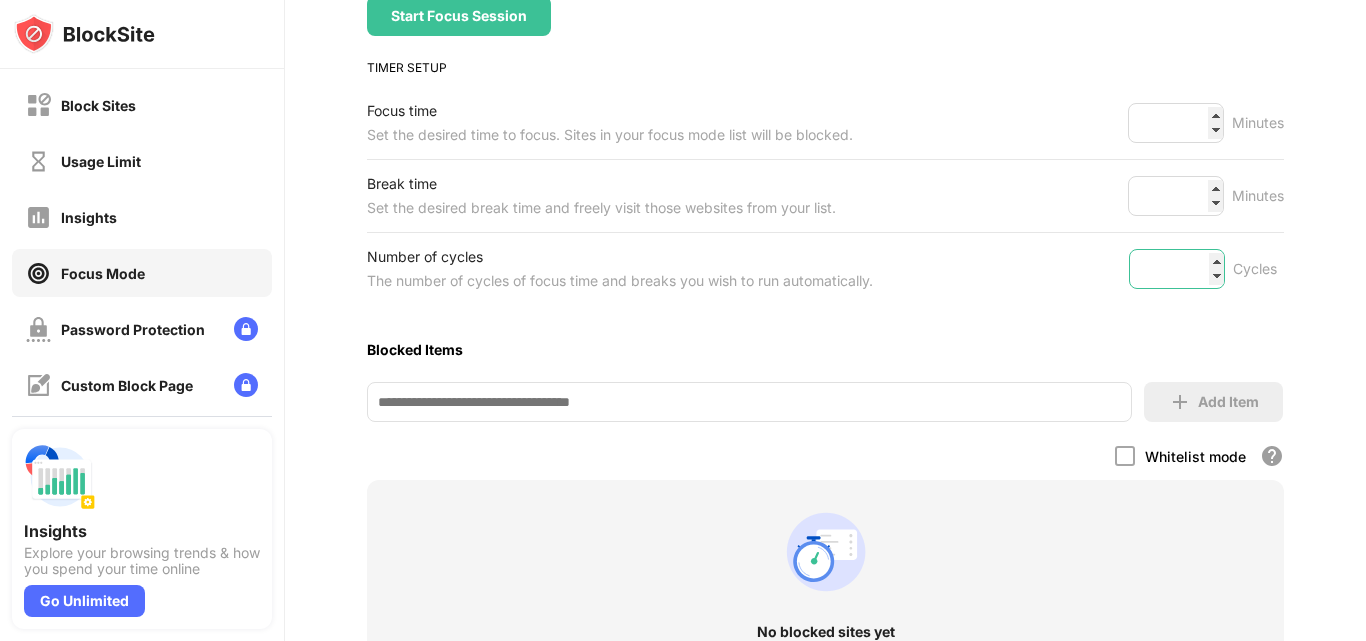 type on "*" 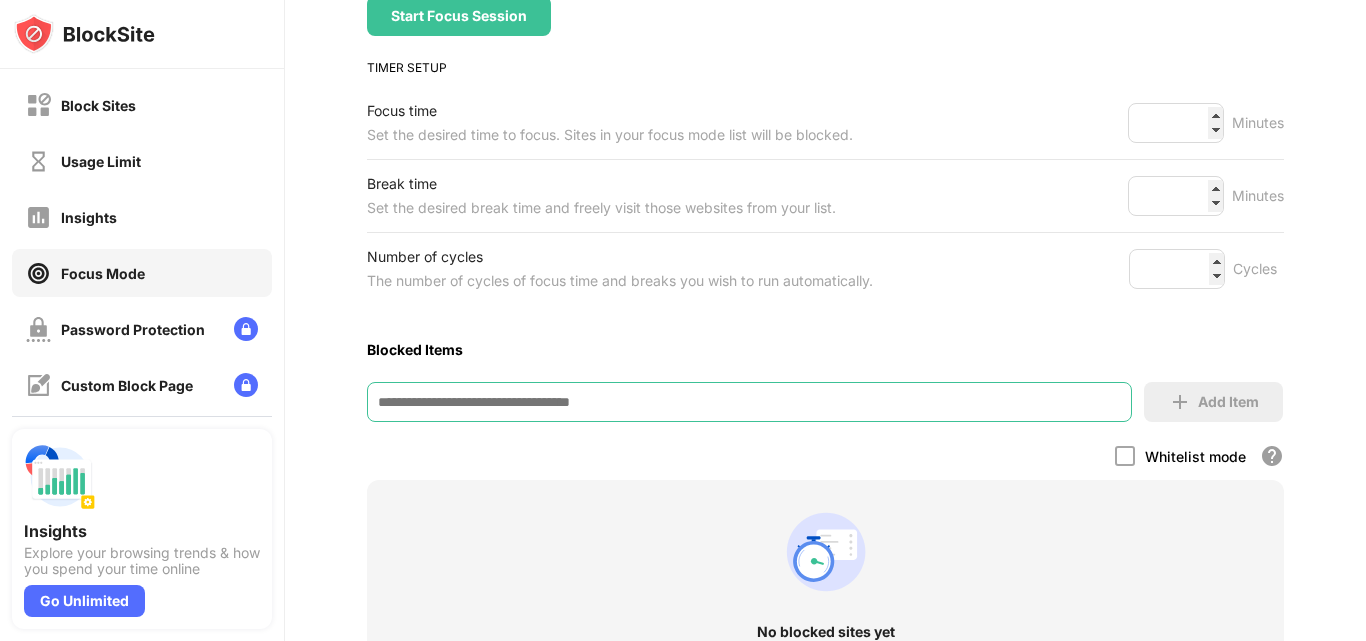click at bounding box center [749, 402] 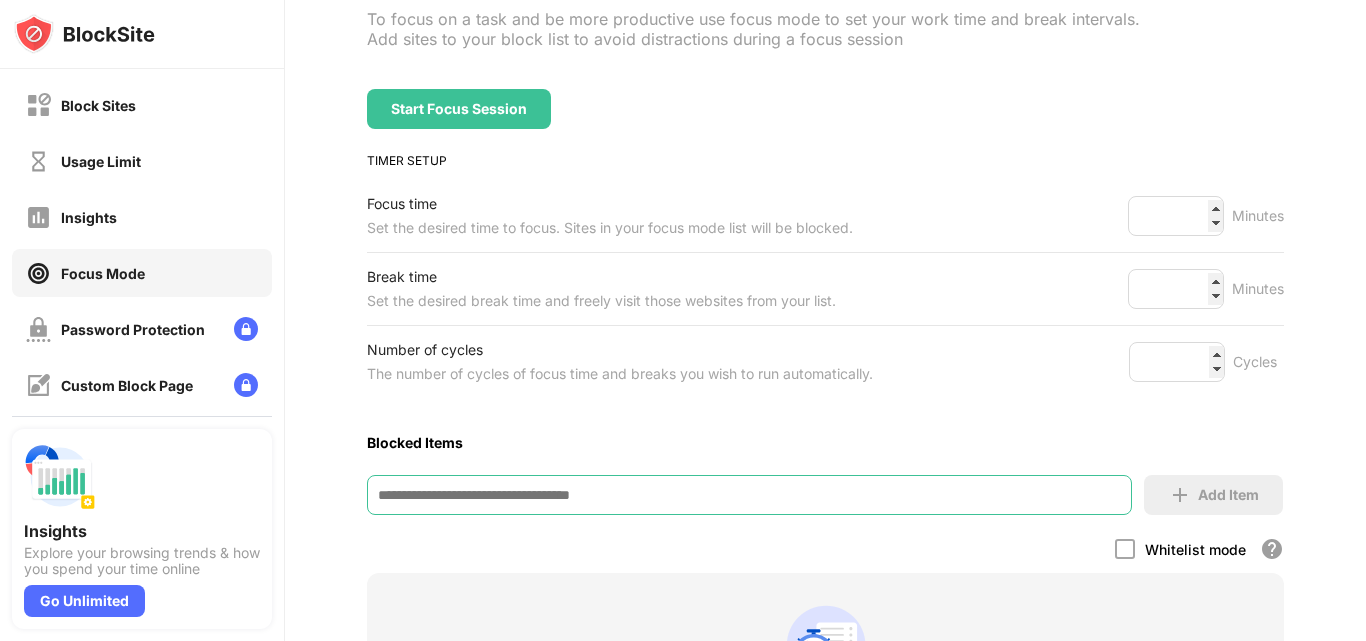 scroll, scrollTop: 169, scrollLeft: 0, axis: vertical 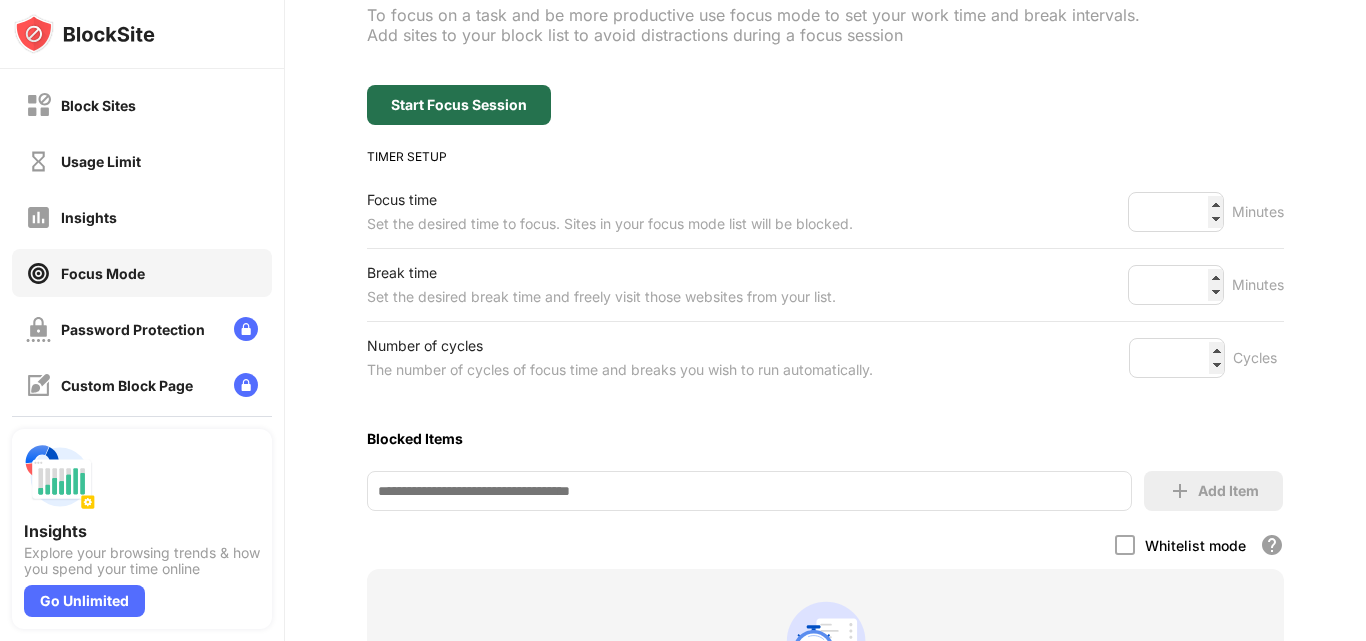 click on "Start Focus Session" at bounding box center (459, 105) 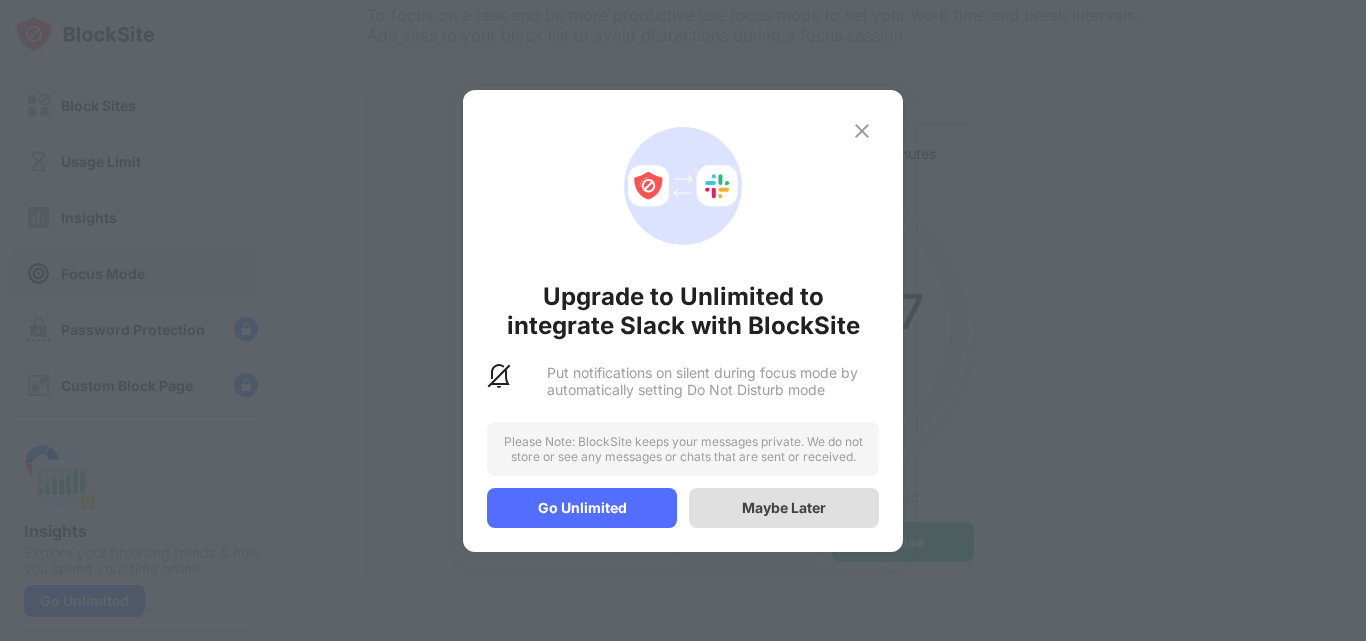 click on "Maybe Later" at bounding box center [784, 507] 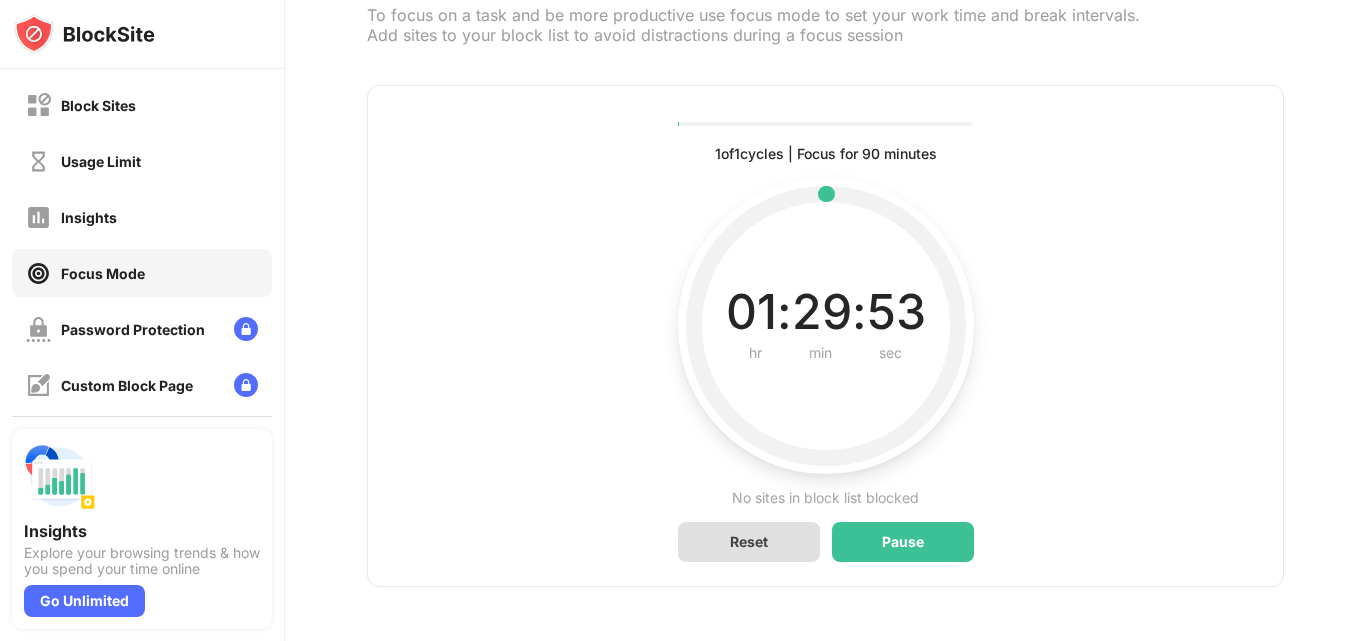 click on "Reset" at bounding box center (749, 541) 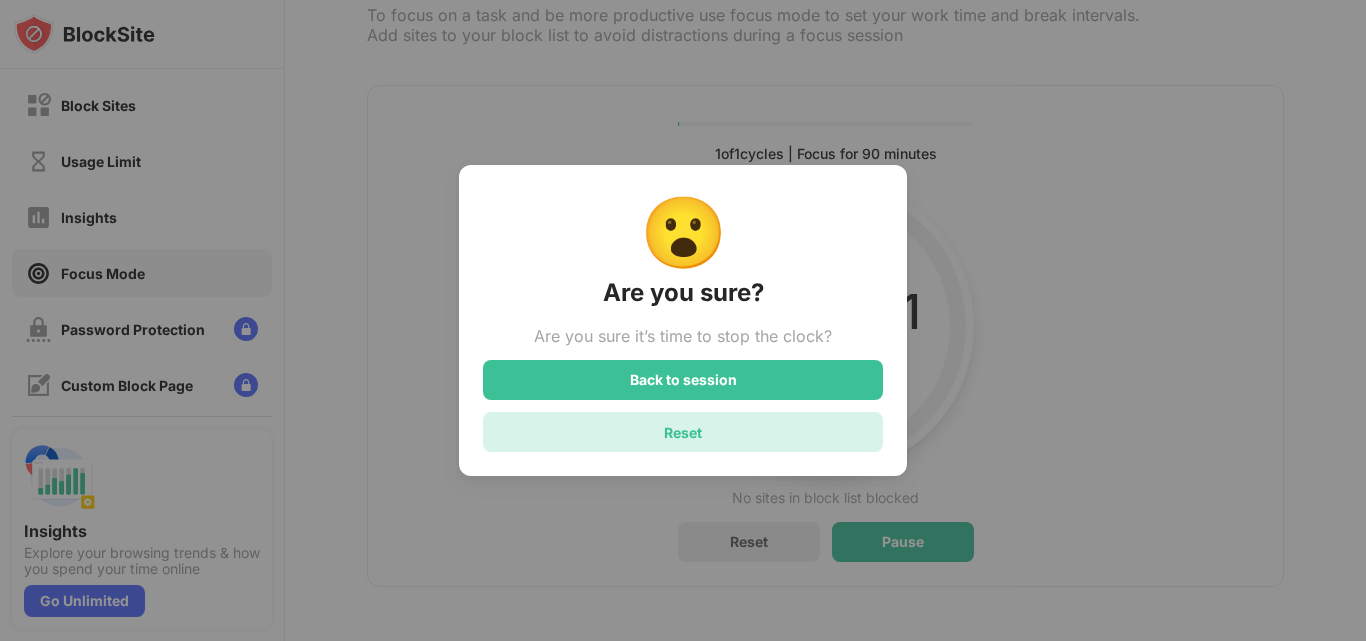 click on "Reset" at bounding box center (683, 432) 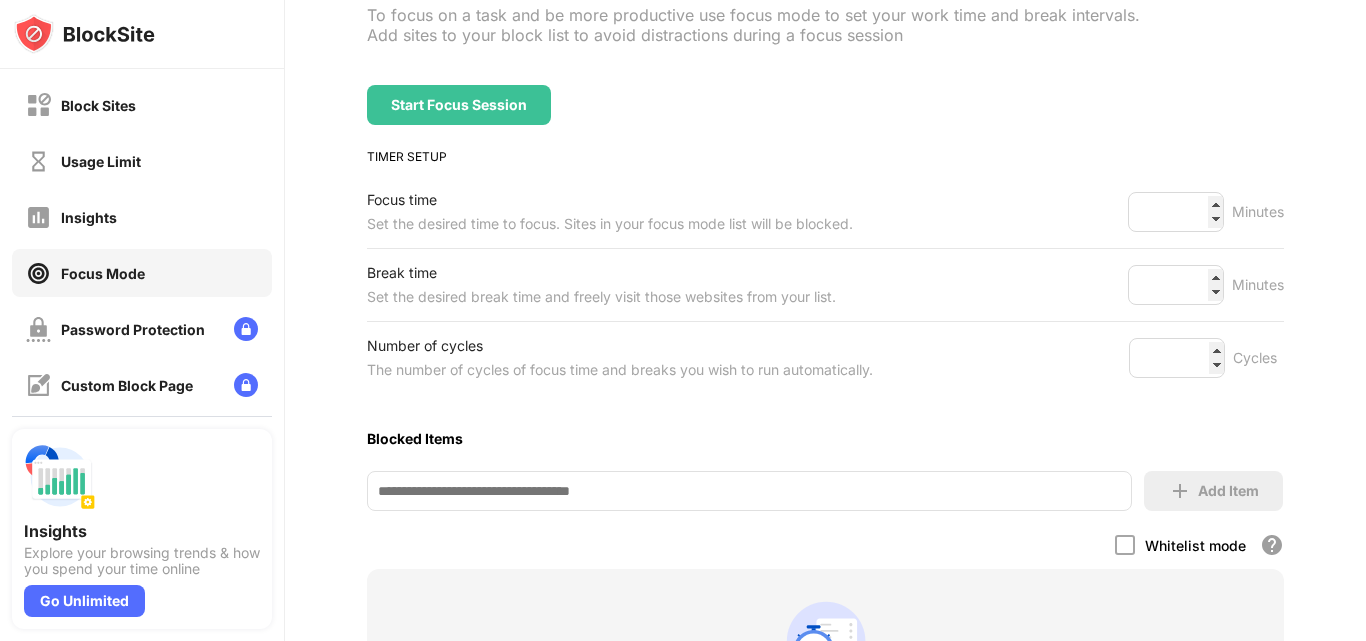 click at bounding box center [749, 491] 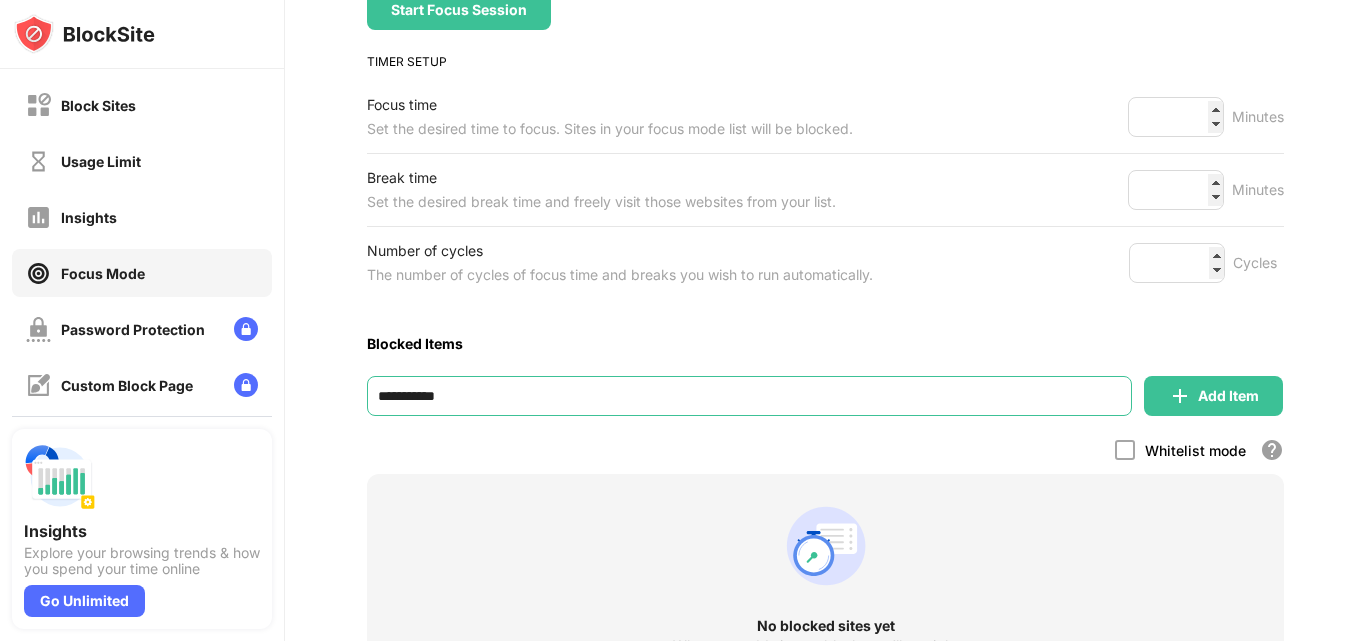 scroll, scrollTop: 299, scrollLeft: 0, axis: vertical 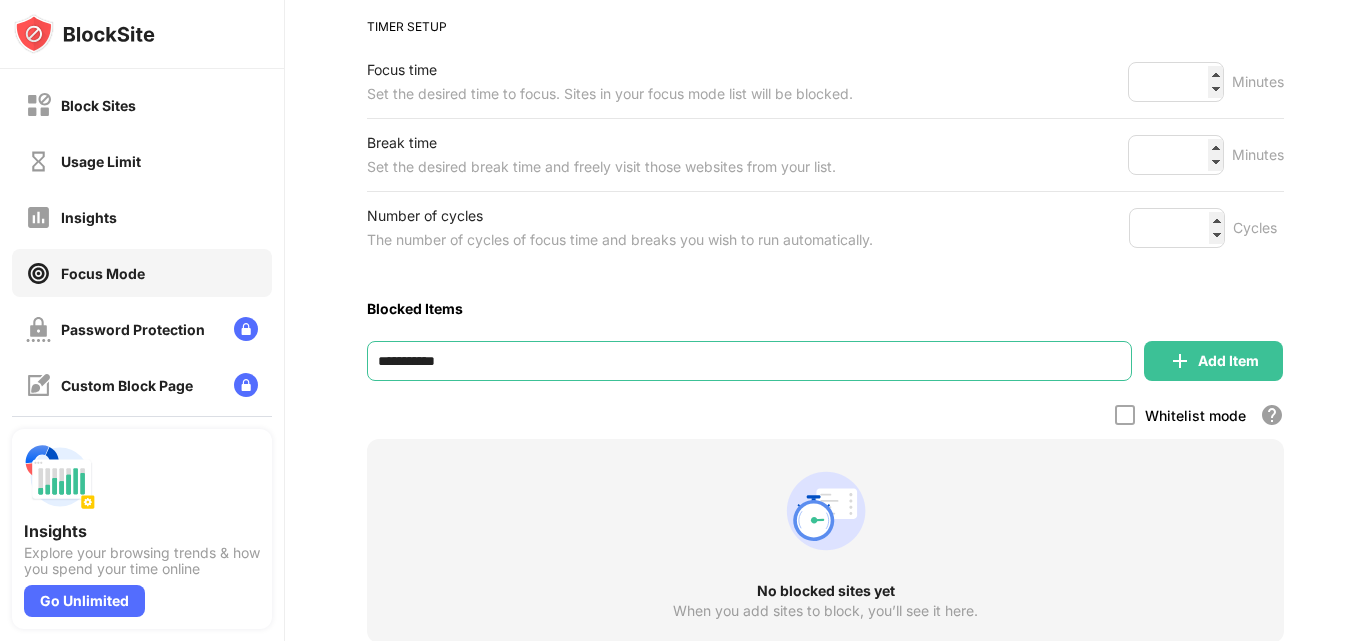 type on "**********" 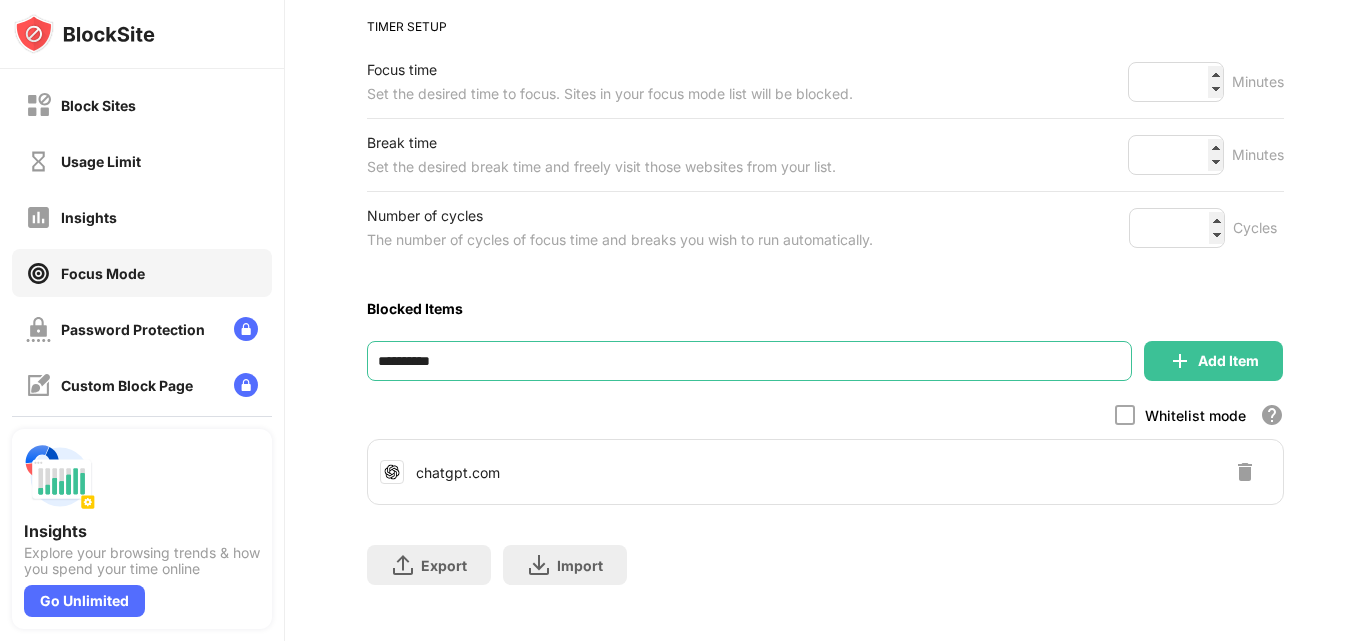 type on "**********" 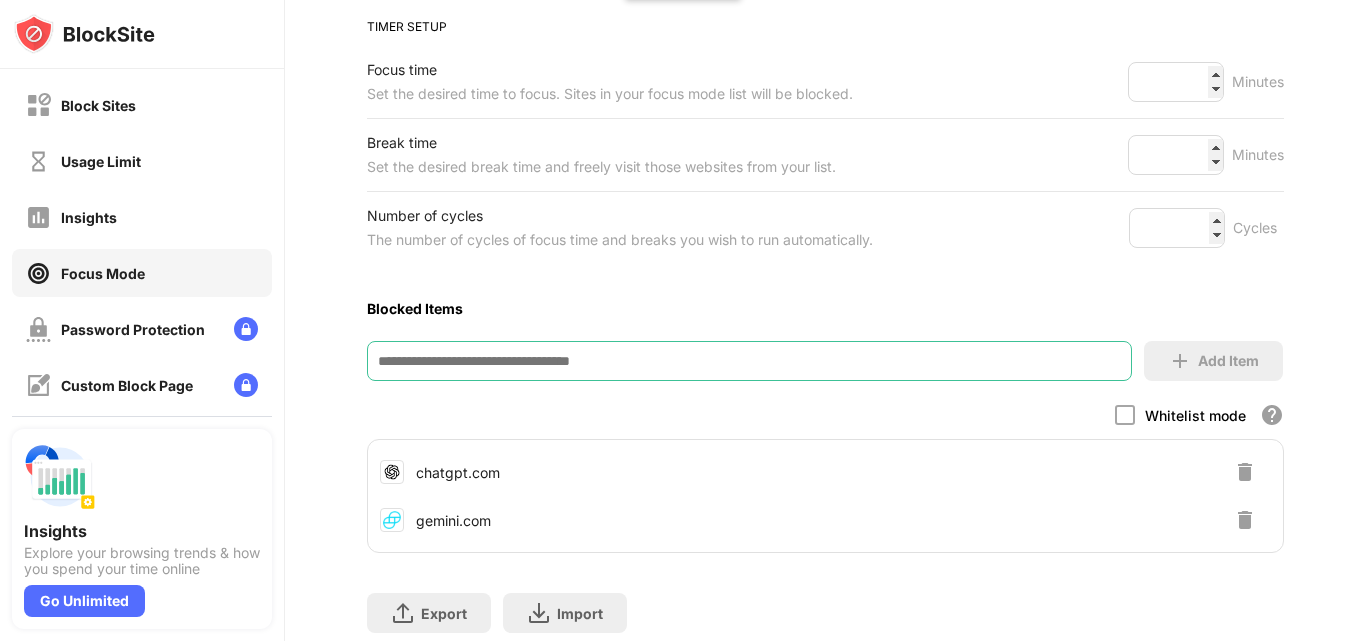 click at bounding box center [1245, 520] 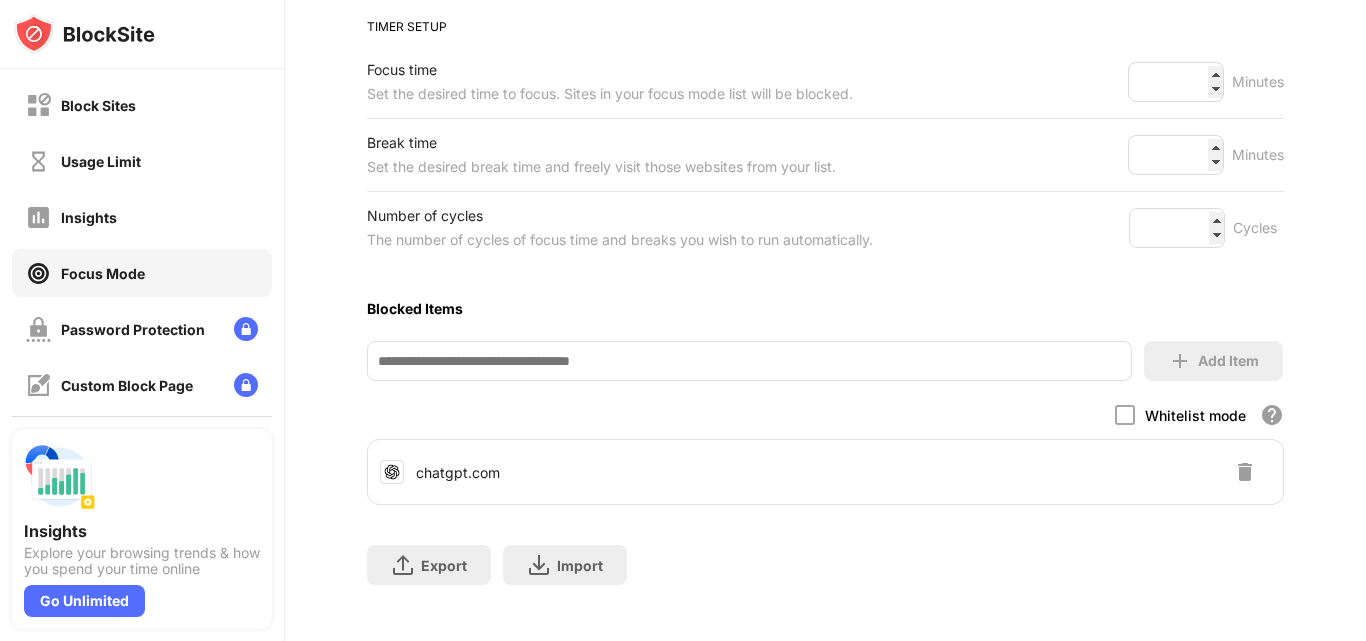 click at bounding box center [749, 361] 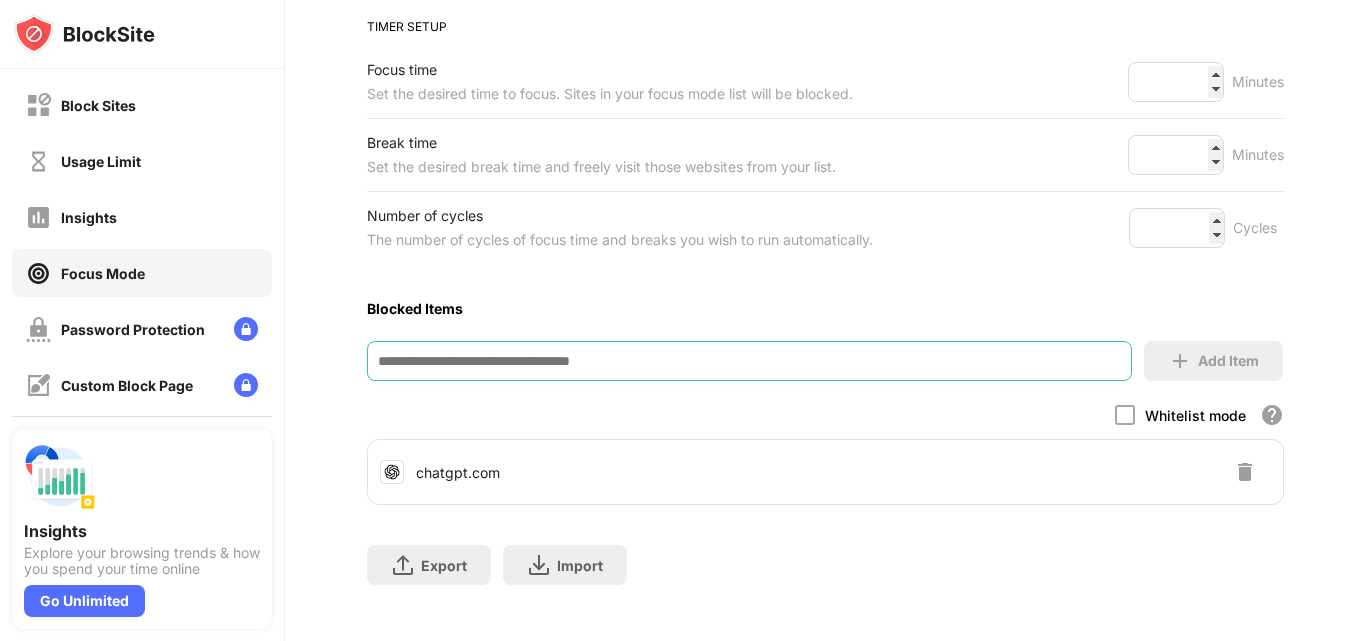 paste on "**********" 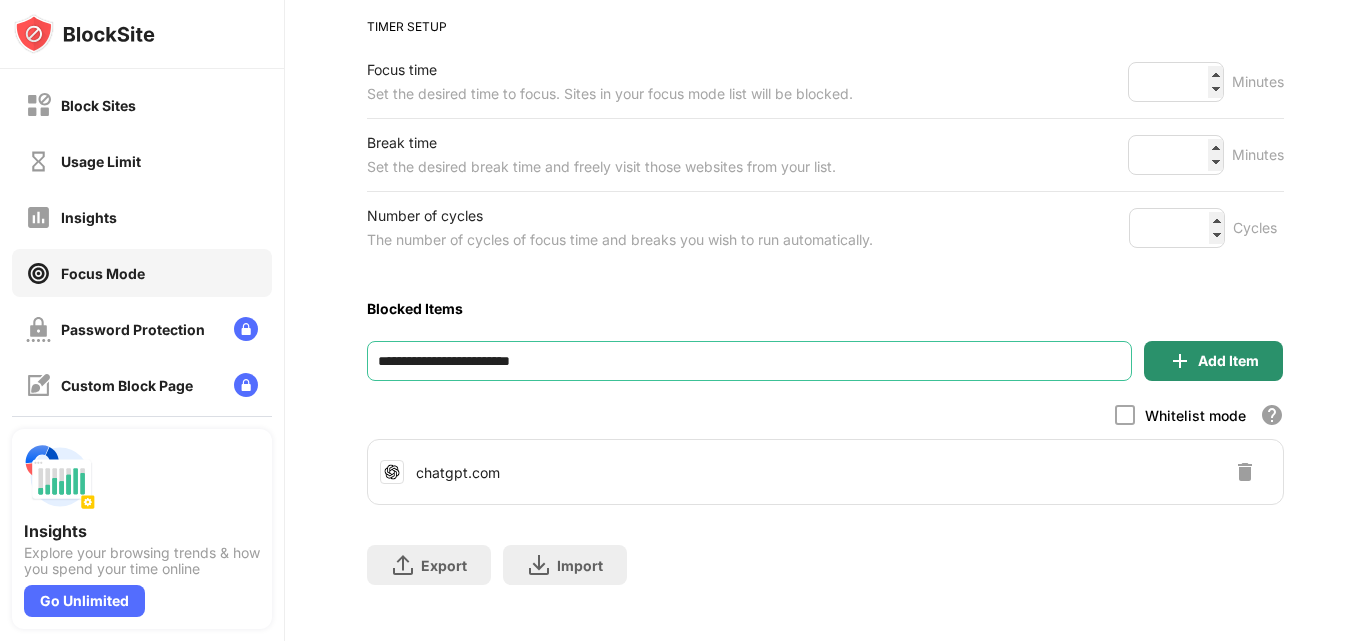 type on "**********" 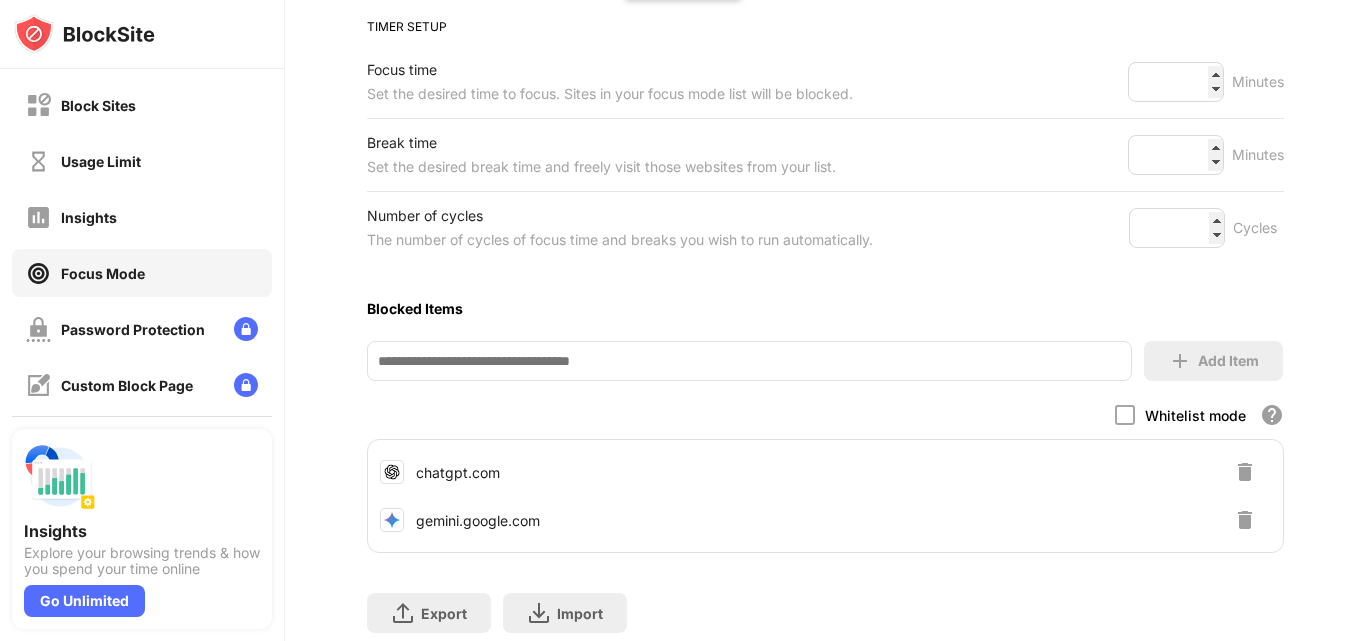 click at bounding box center (749, 361) 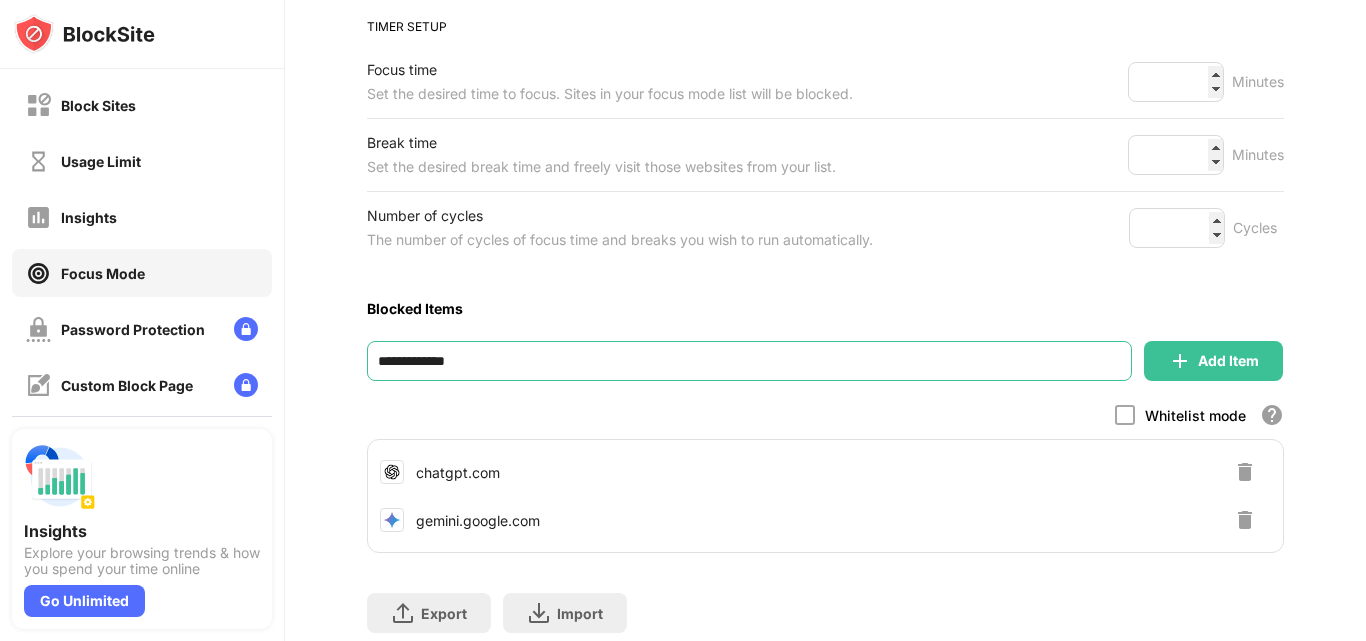 type on "**********" 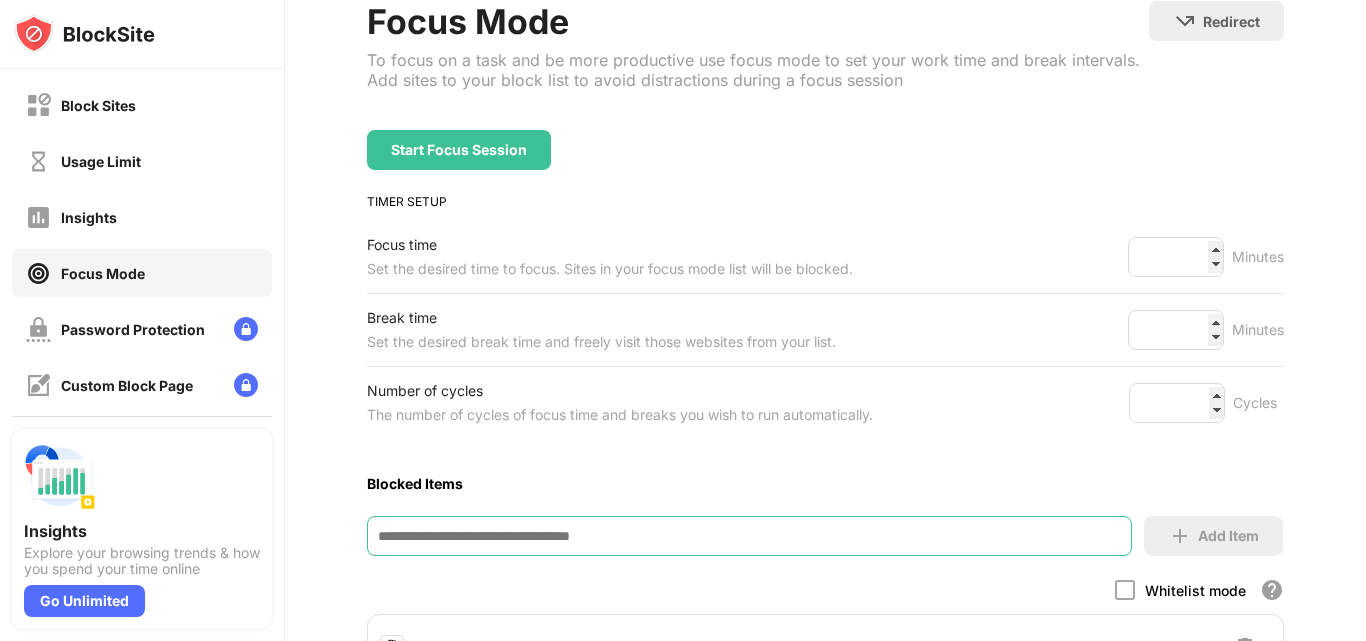 scroll, scrollTop: 0, scrollLeft: 0, axis: both 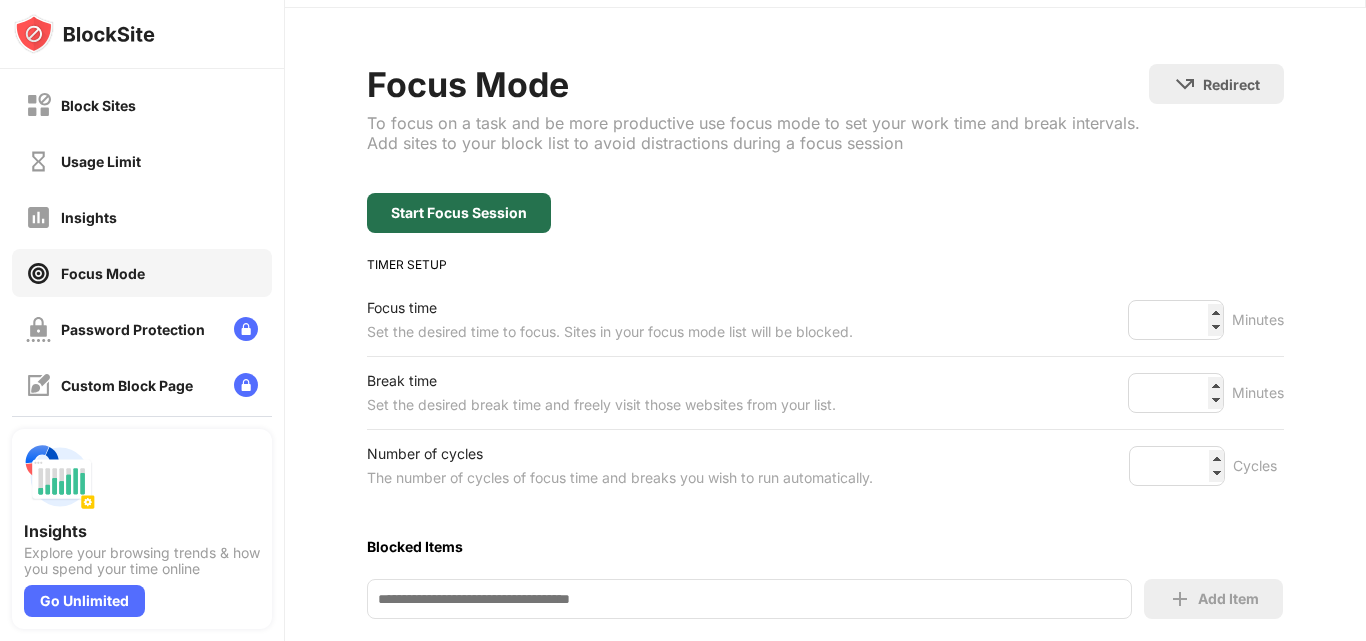click on "Start Focus Session" at bounding box center (459, 213) 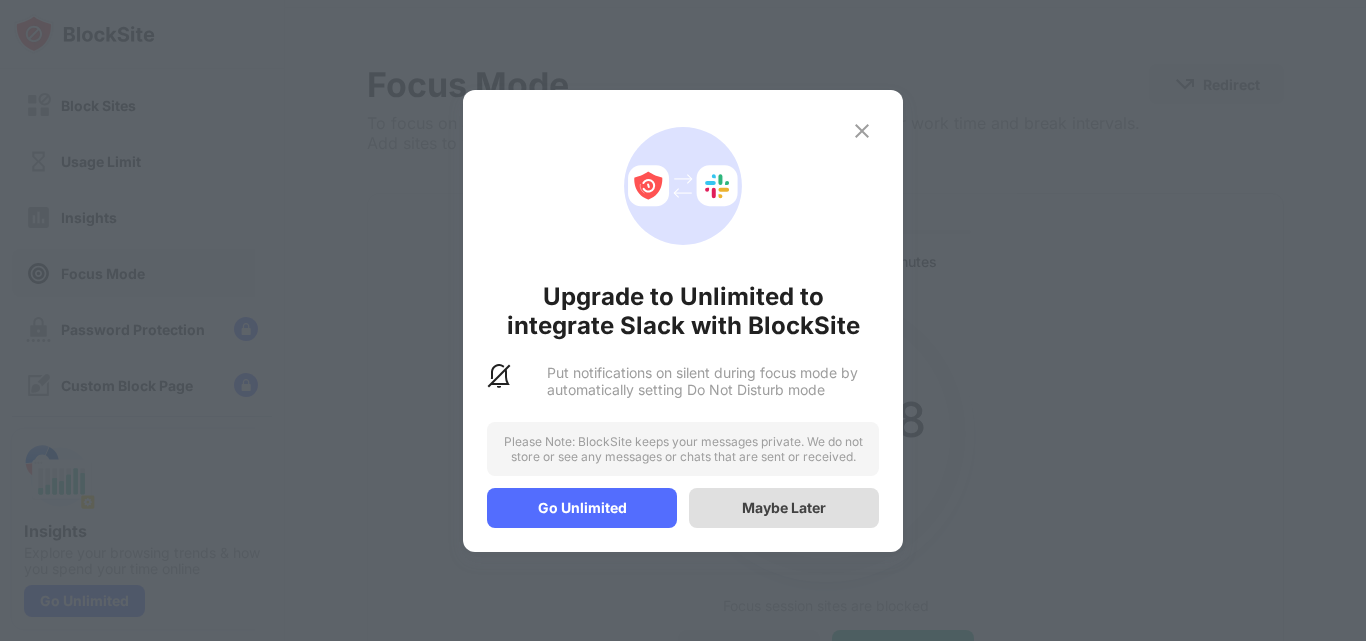 click on "Maybe Later" at bounding box center (784, 507) 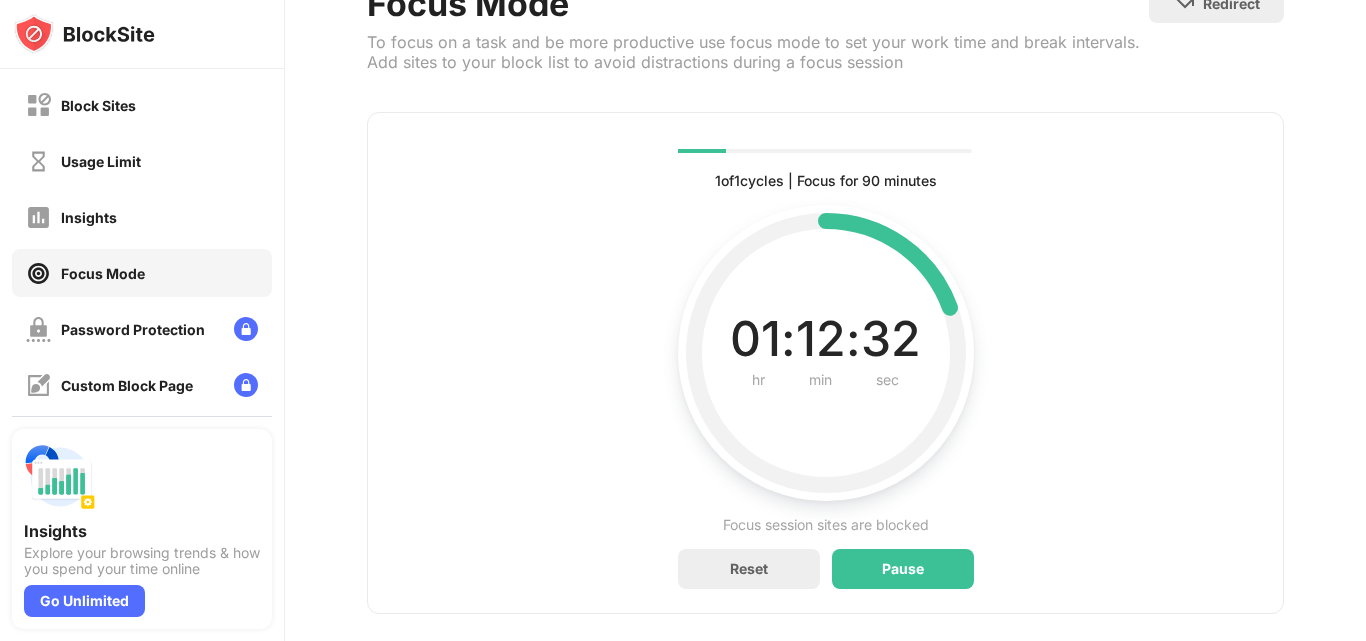 scroll, scrollTop: 186, scrollLeft: 0, axis: vertical 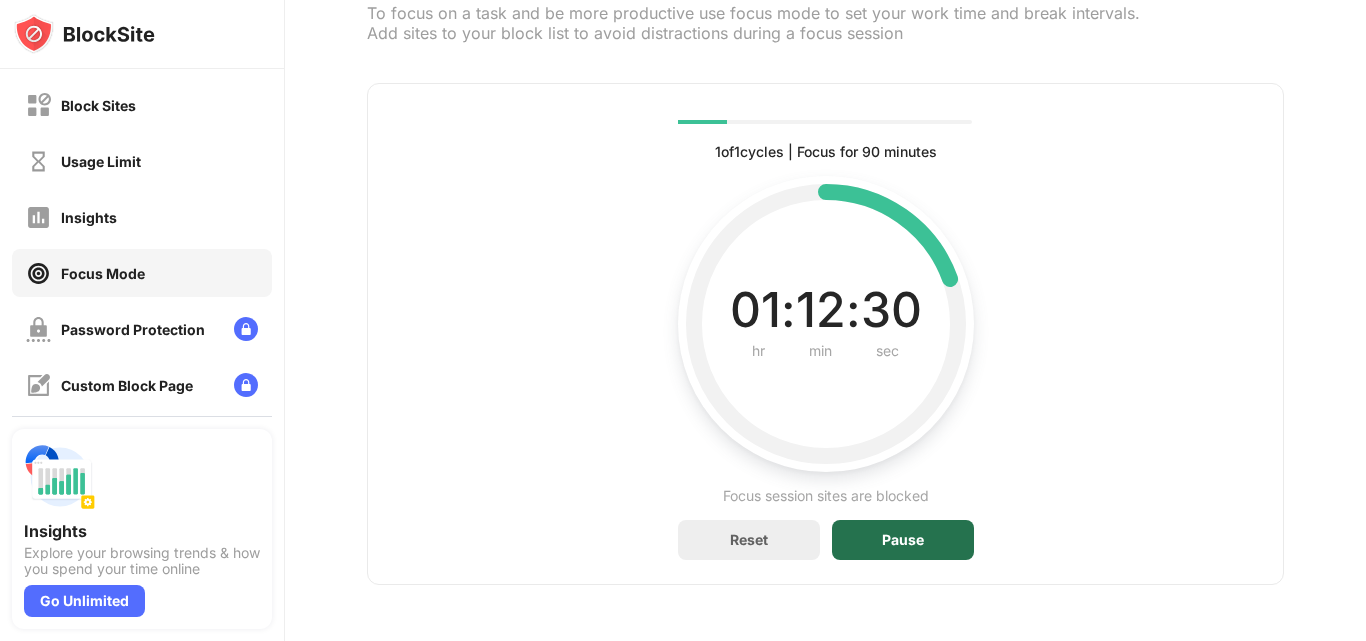 click on "Pause" at bounding box center [903, 540] 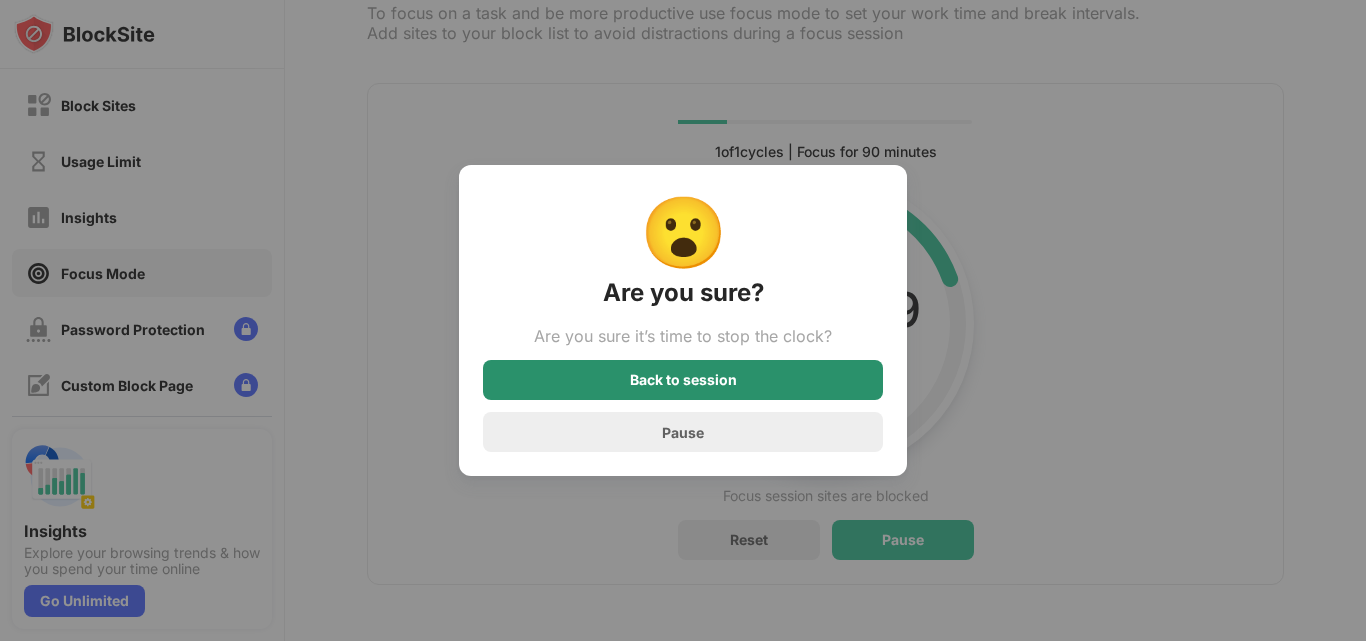 click on "Back to session" at bounding box center [683, 380] 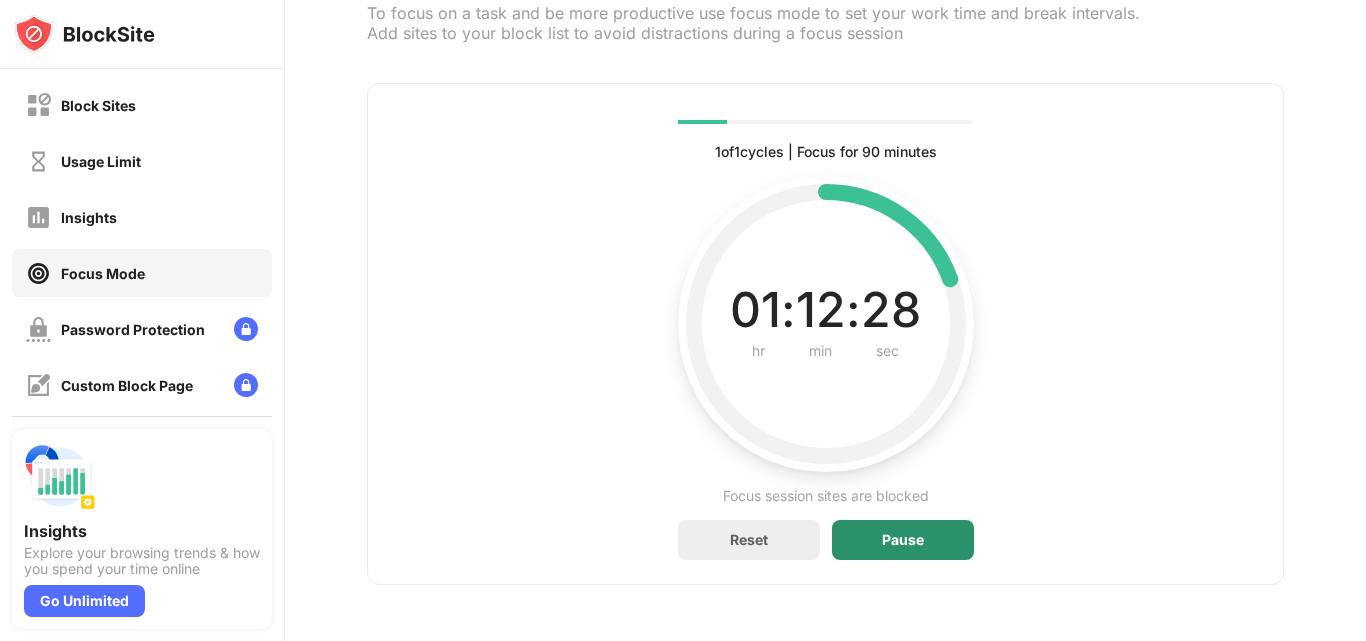 click on "Pause" at bounding box center (903, 540) 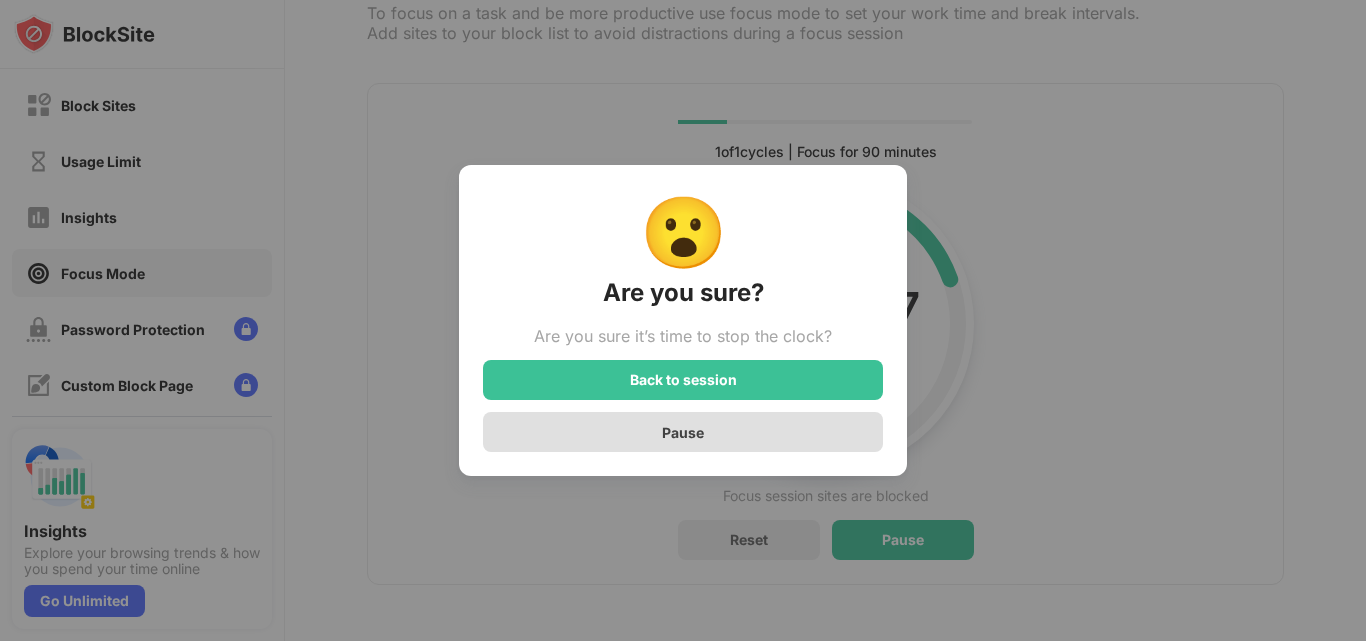 click on "Pause" at bounding box center (683, 432) 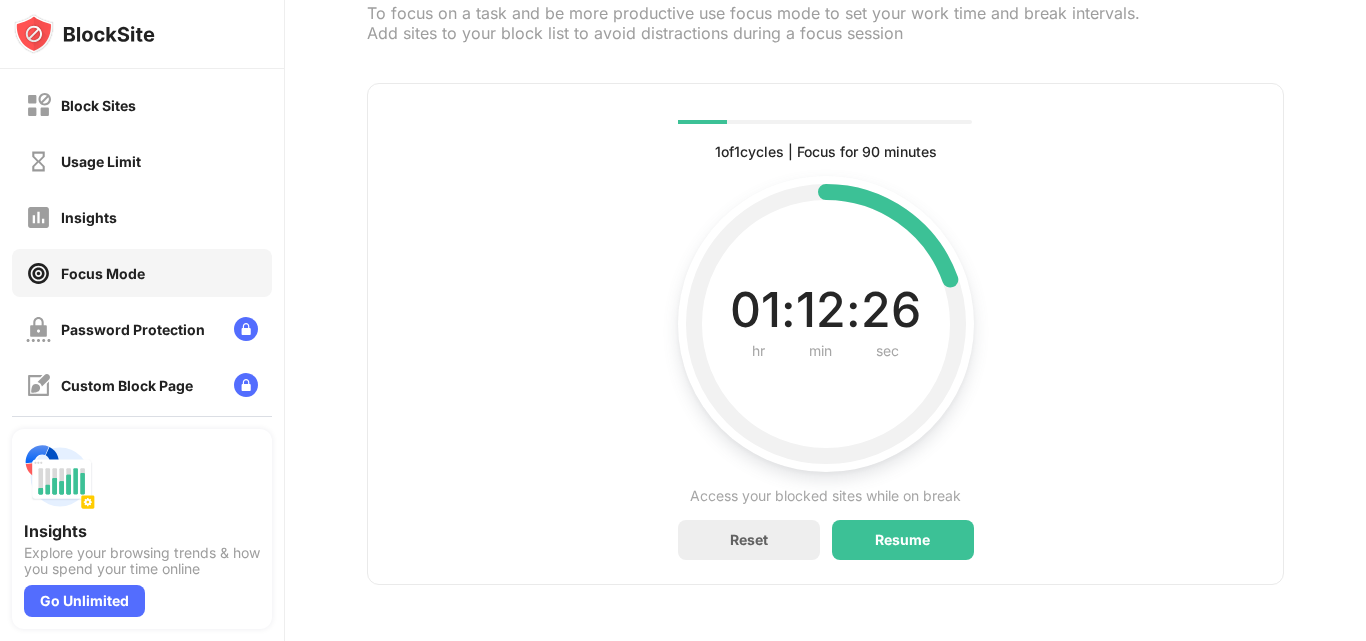 click on "Block Sites Usage Limit Insights Focus Mode Password Protection Custom Block Page Settings About Blocking Sync with other devices Disabled" at bounding box center [142, 242] 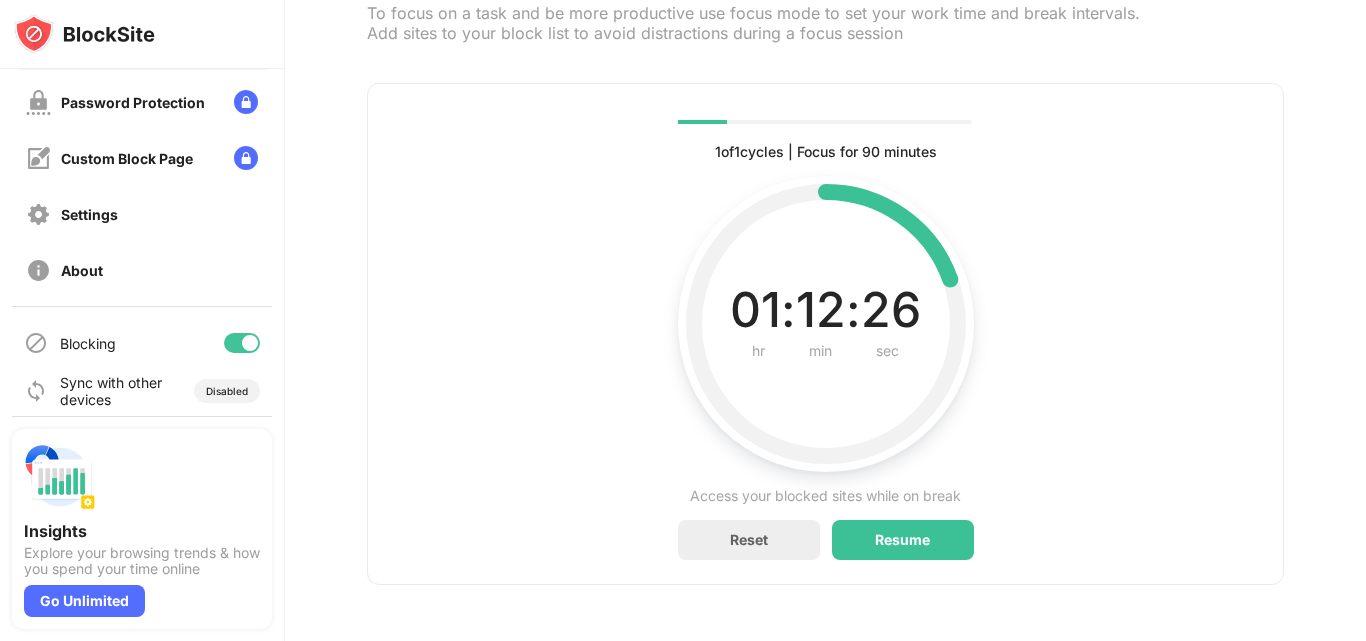 scroll, scrollTop: 229, scrollLeft: 0, axis: vertical 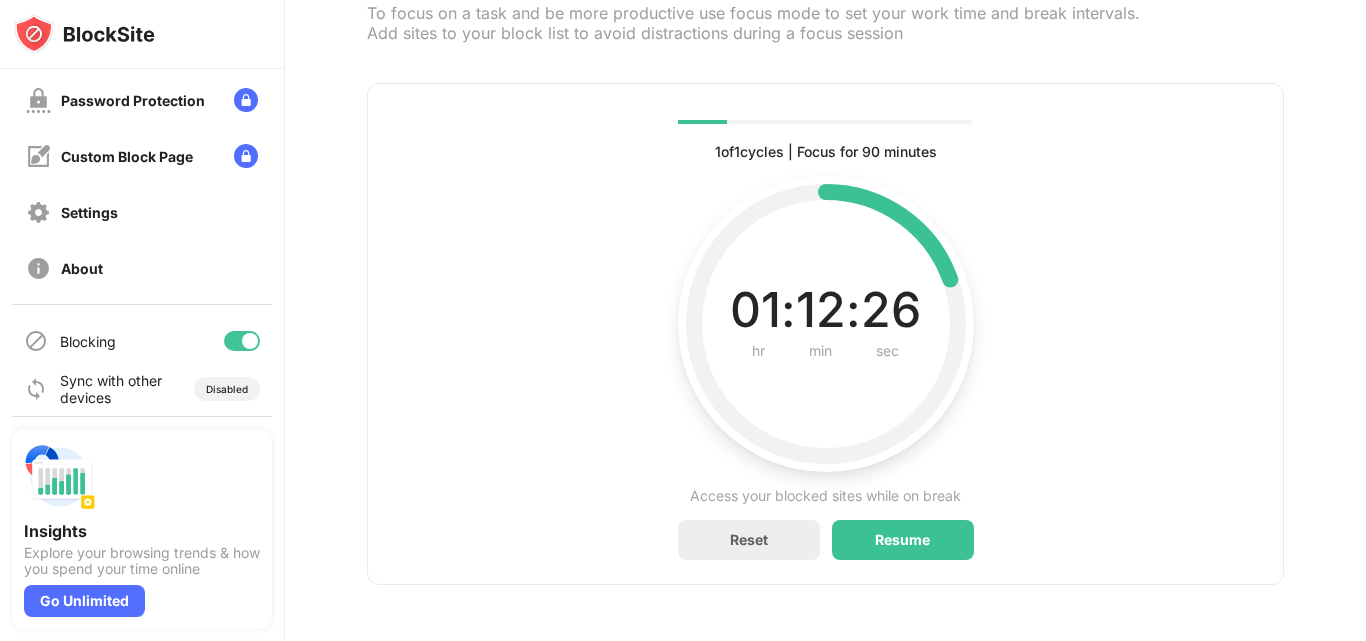 click at bounding box center [250, 341] 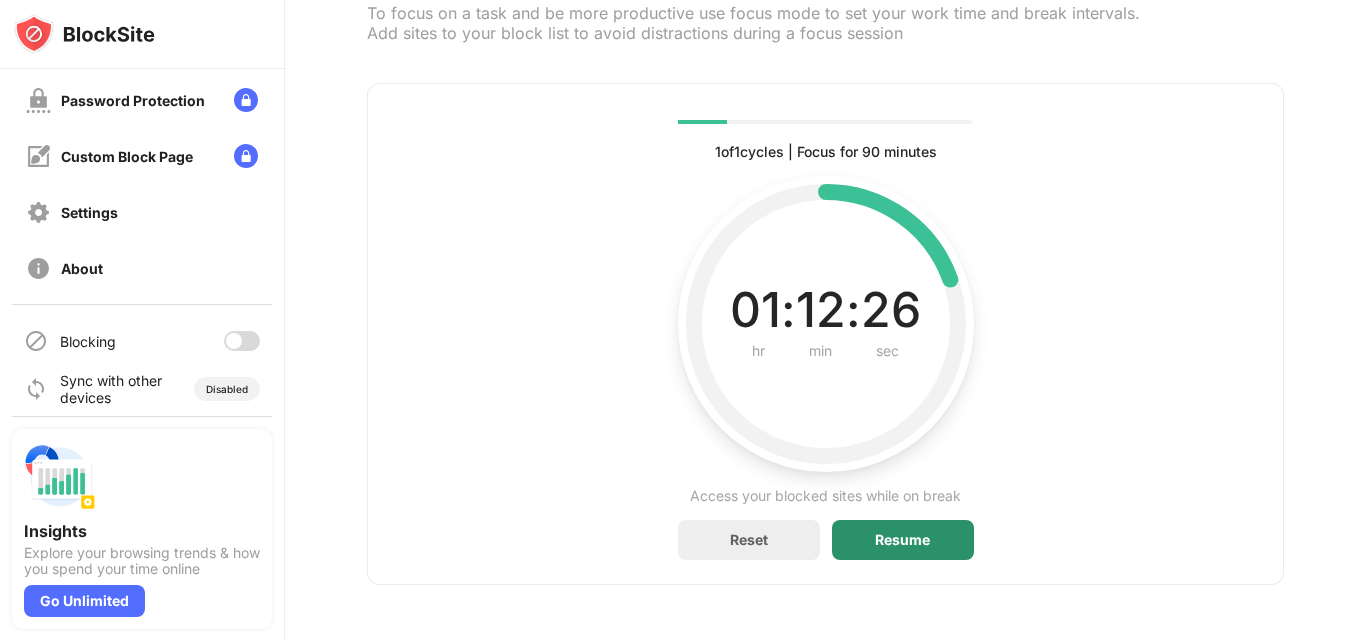click on "Resume" at bounding box center (902, 540) 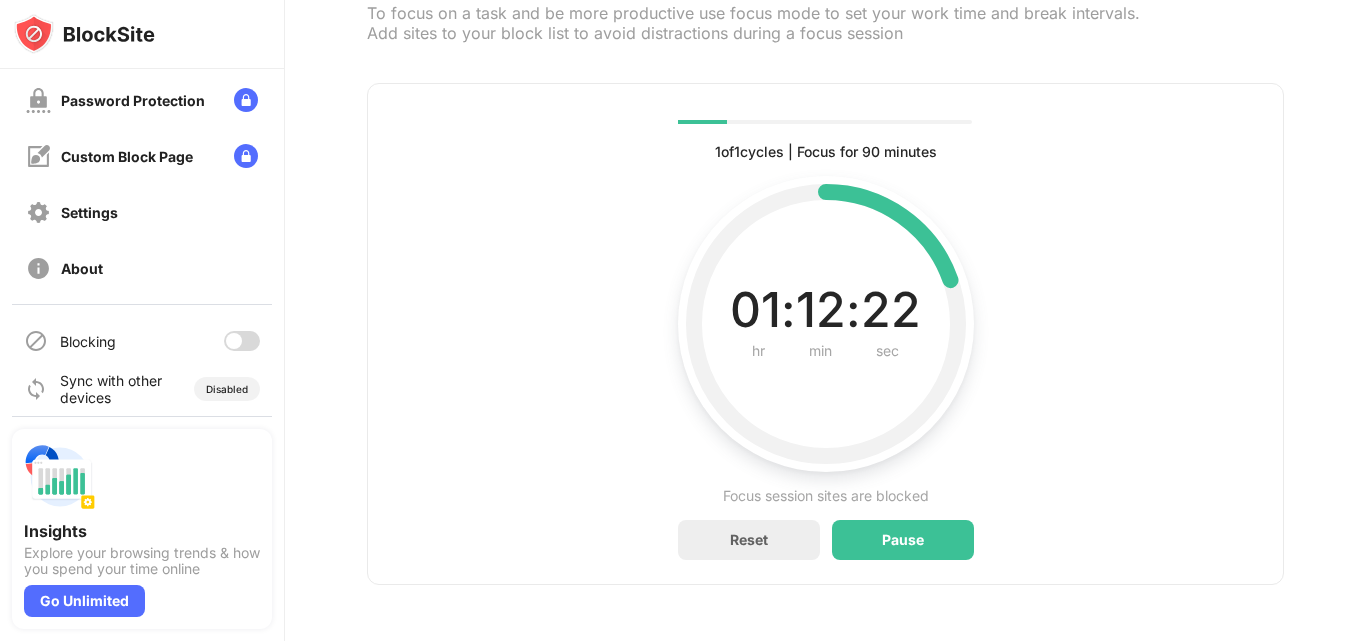 click at bounding box center (242, 341) 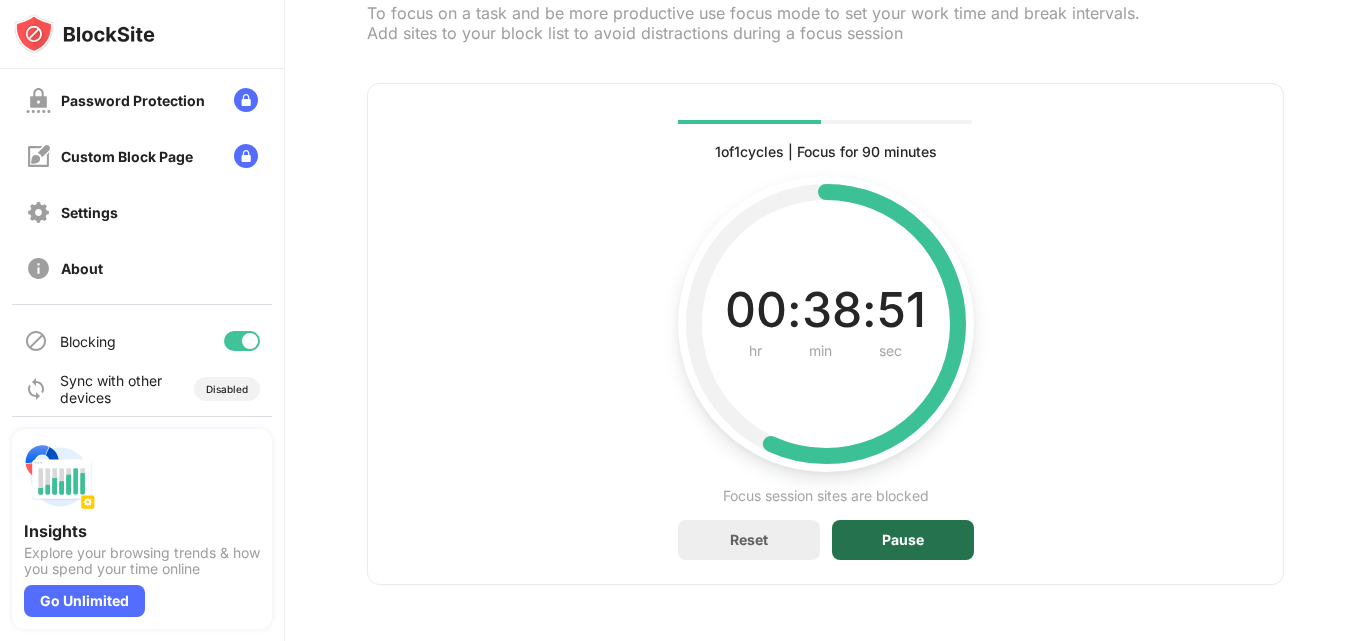 click on "Pause" at bounding box center (903, 540) 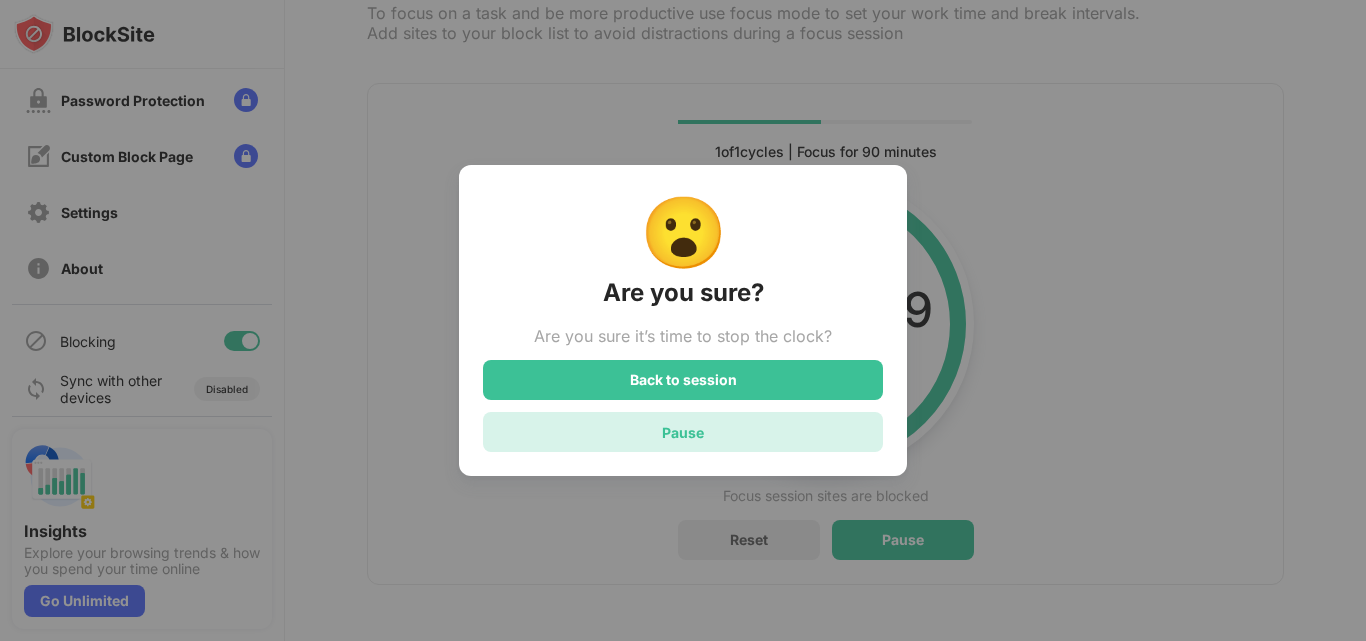 click on "Pause" at bounding box center (683, 432) 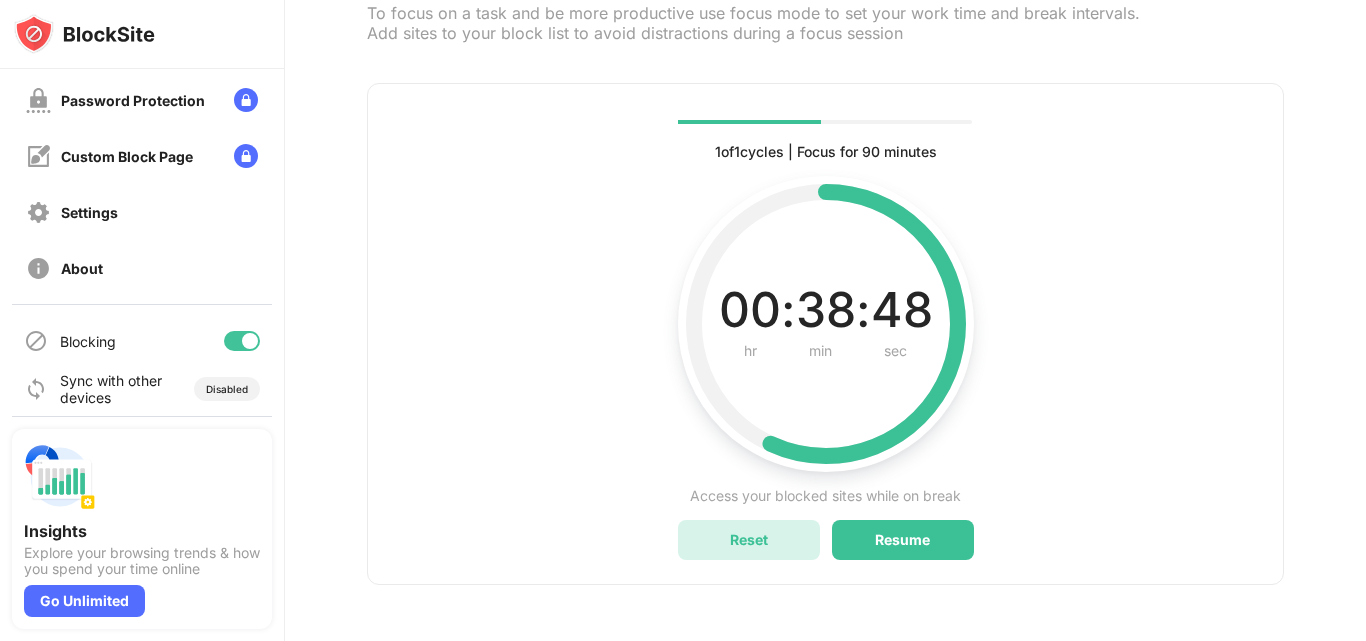 click on "Reset" at bounding box center [749, 540] 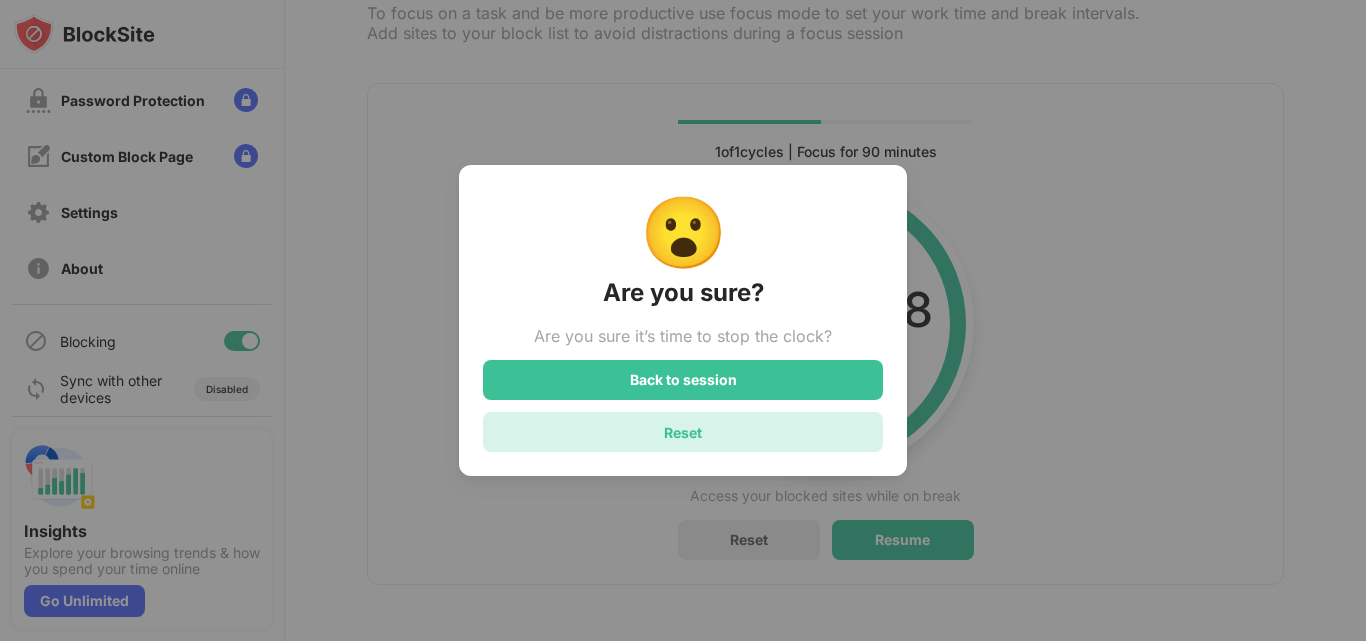 click on "Reset" at bounding box center (683, 432) 